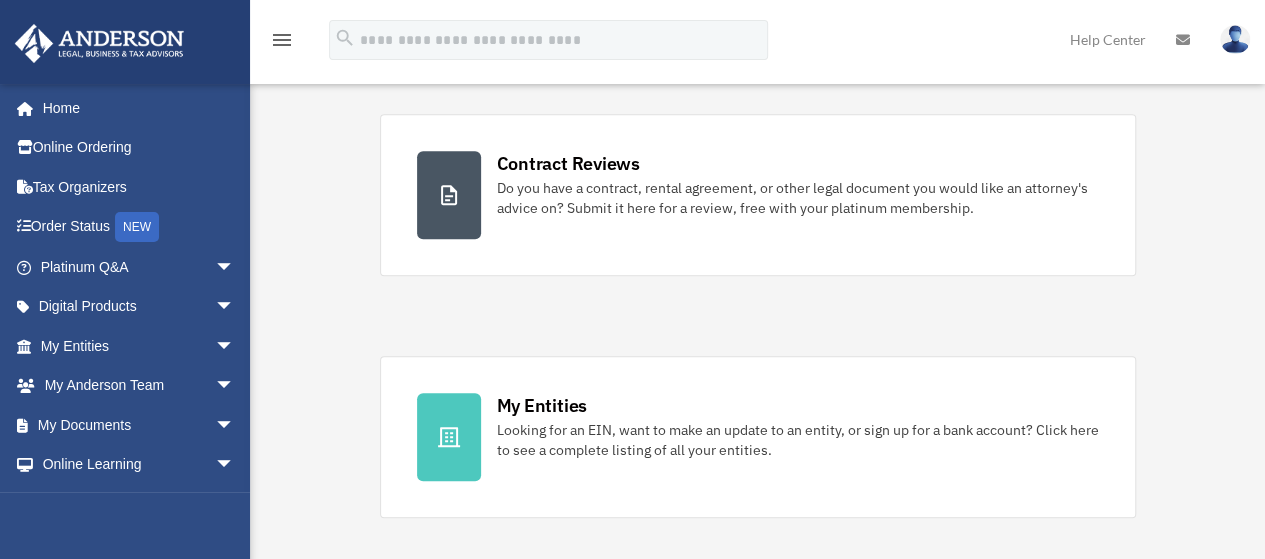 scroll, scrollTop: 400, scrollLeft: 0, axis: vertical 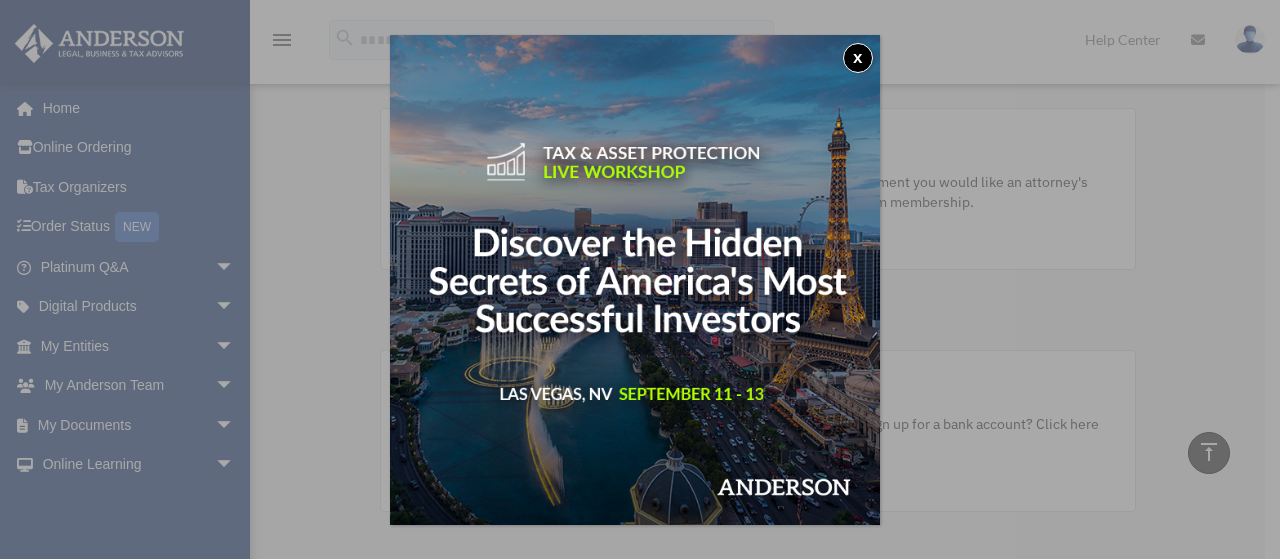 click on "x" at bounding box center [858, 58] 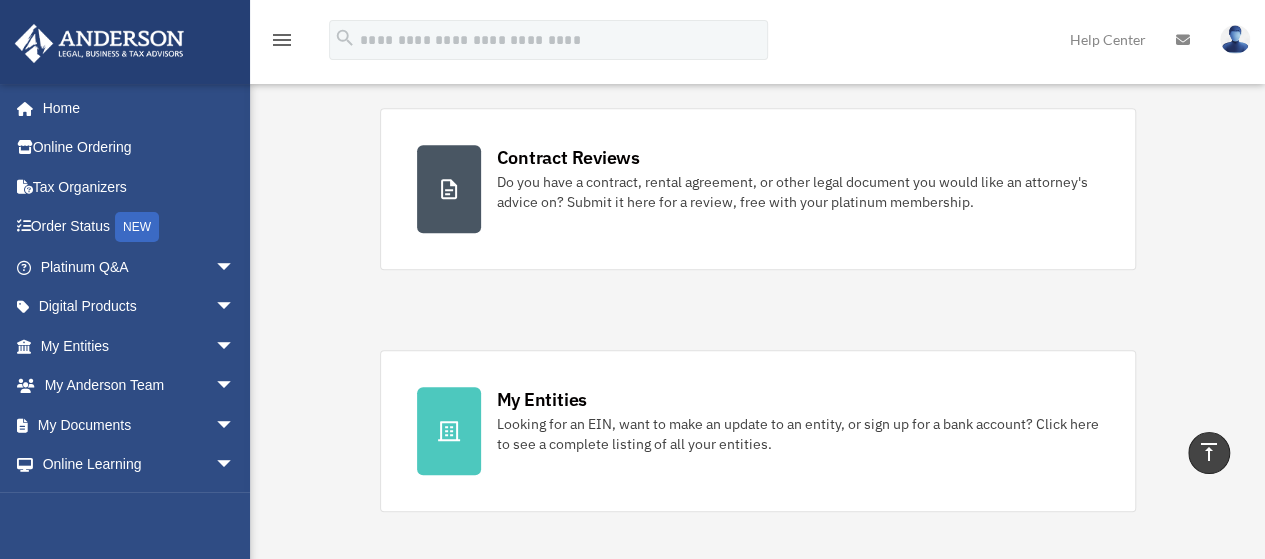 click on "arrow_drop_down" at bounding box center [235, 425] 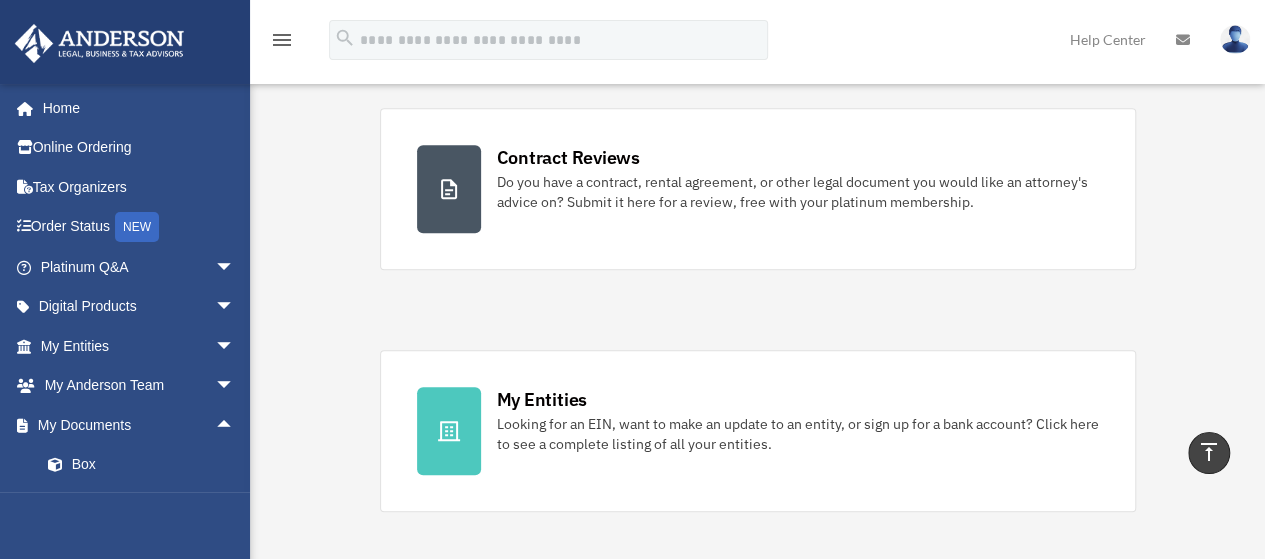 click on "My Documents arrow_drop_up" at bounding box center [139, 425] 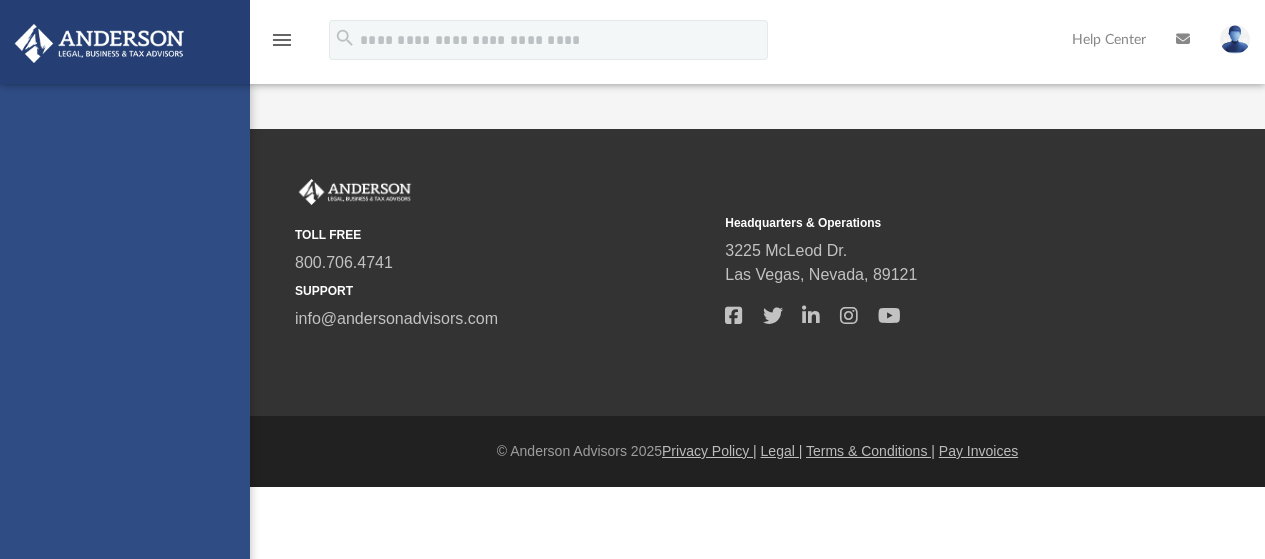 scroll, scrollTop: 0, scrollLeft: 0, axis: both 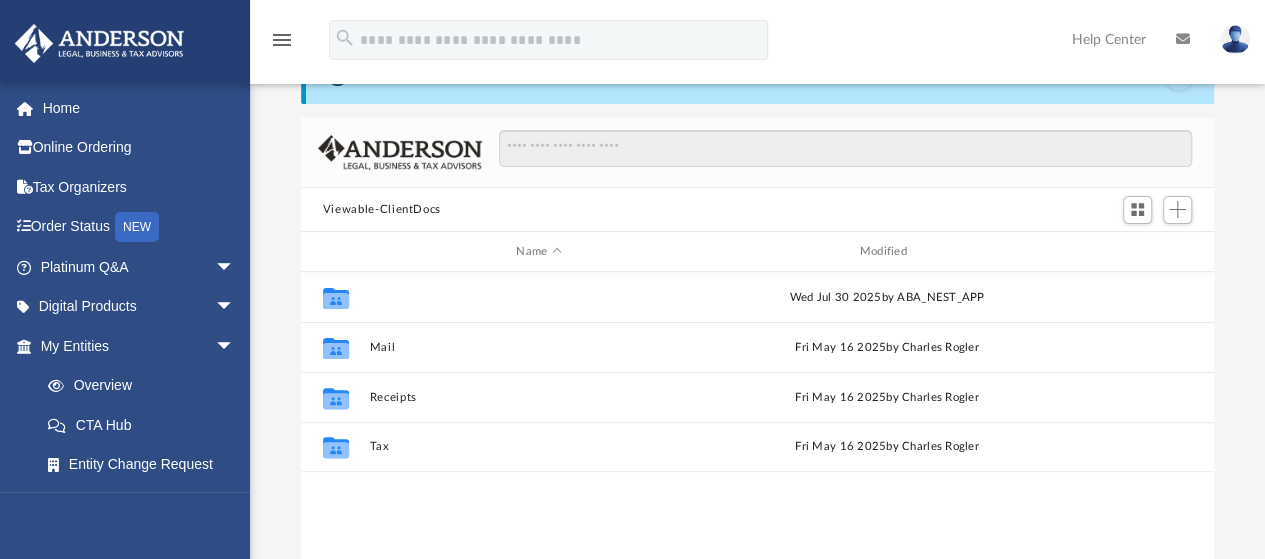 click on "Law" at bounding box center [538, 297] 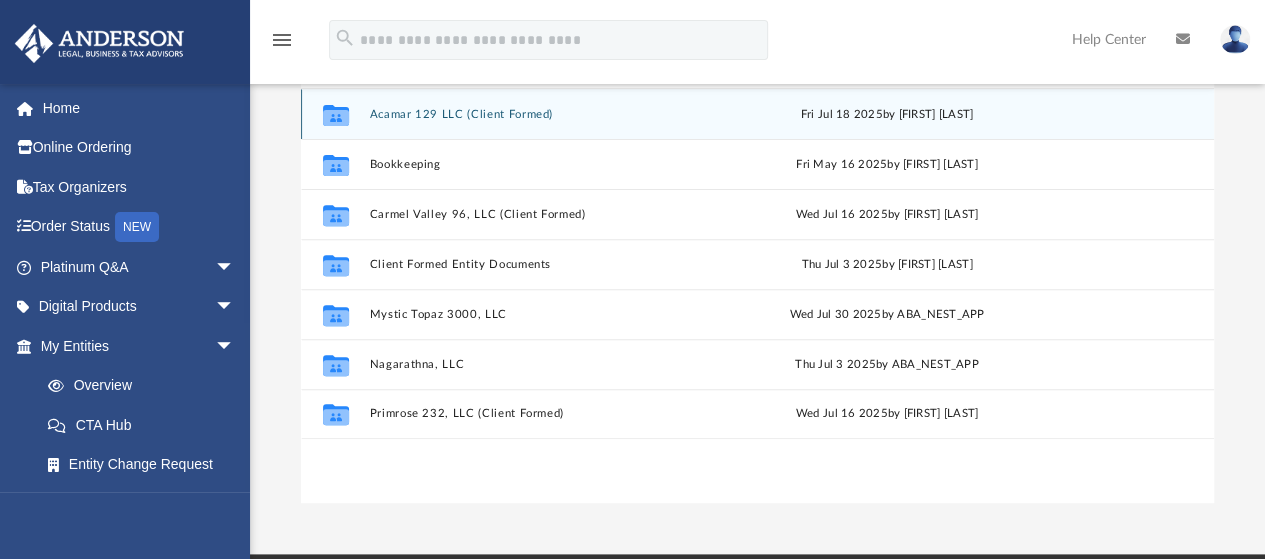 scroll, scrollTop: 300, scrollLeft: 0, axis: vertical 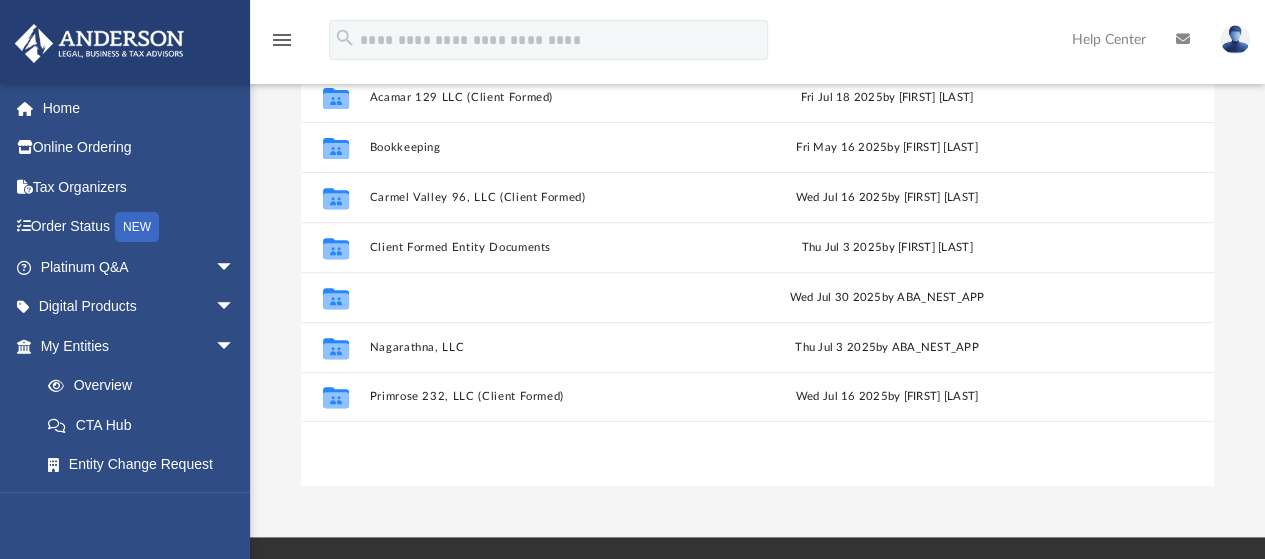 click on "Mystic Topaz 3000, LLC" at bounding box center (538, 297) 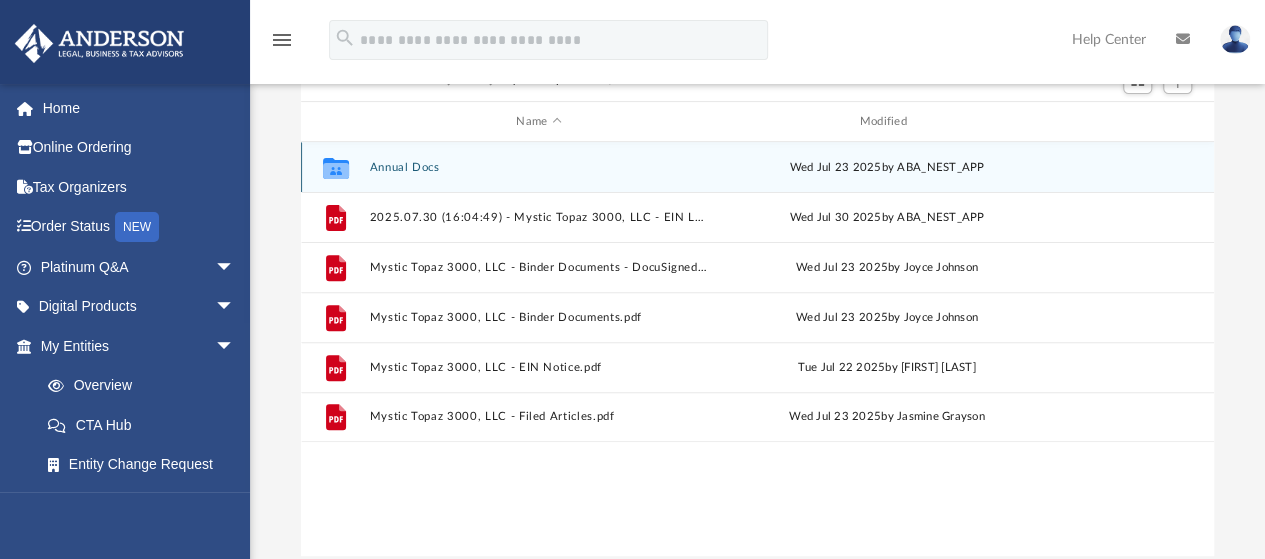 scroll, scrollTop: 200, scrollLeft: 0, axis: vertical 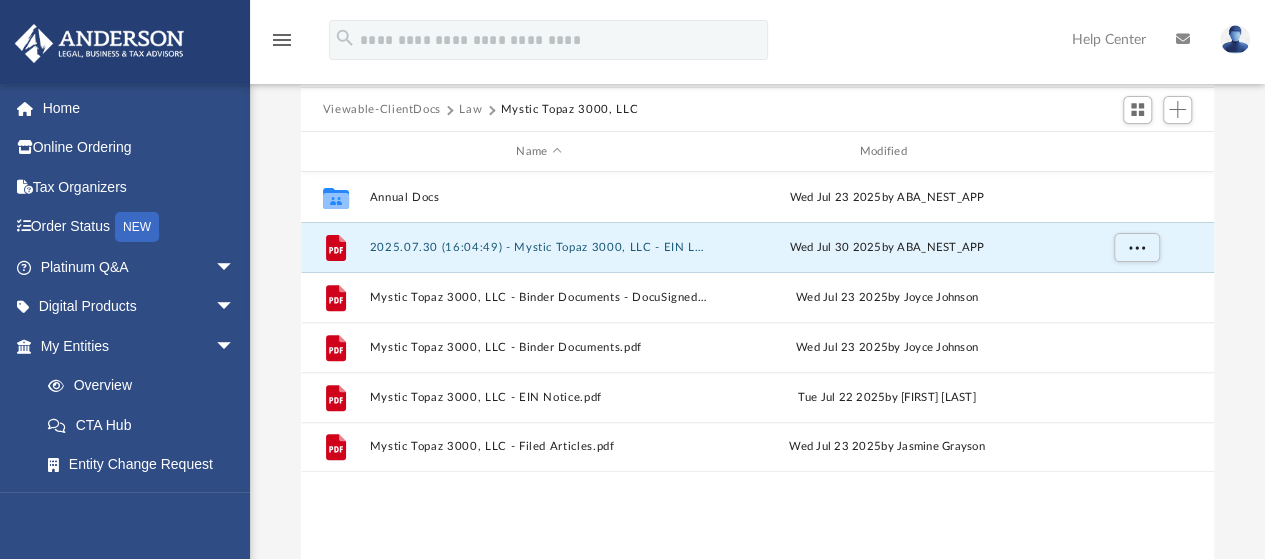 click on "2025.07.30 (16:04:49) - Mystic Topaz 3000, LLC - EIN Letter from IRS.pdf" at bounding box center [538, 247] 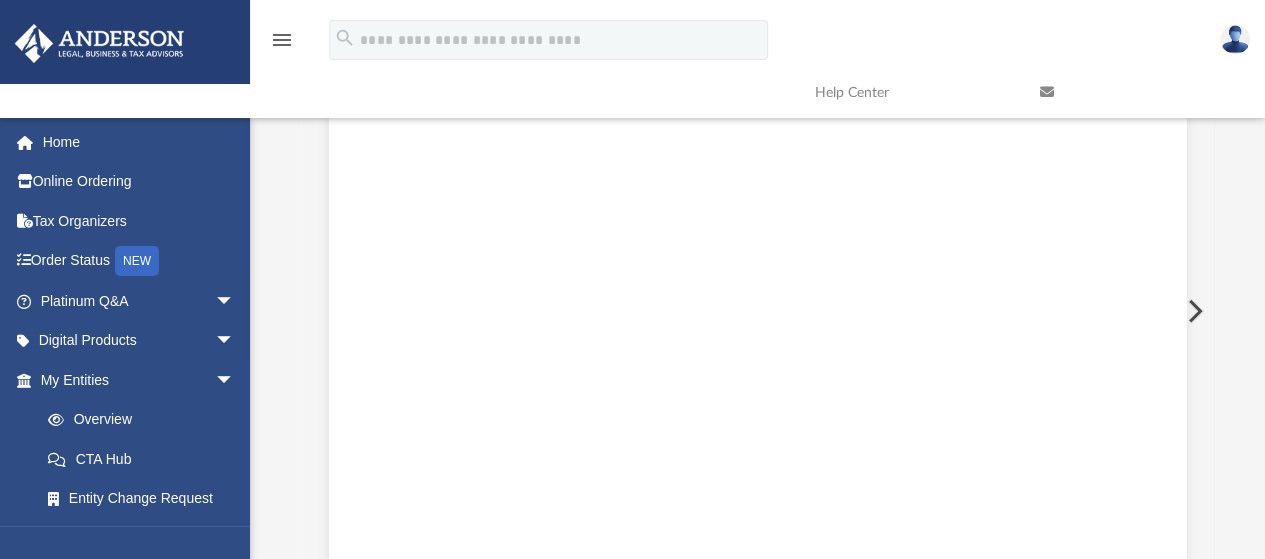 scroll, scrollTop: 227, scrollLeft: 0, axis: vertical 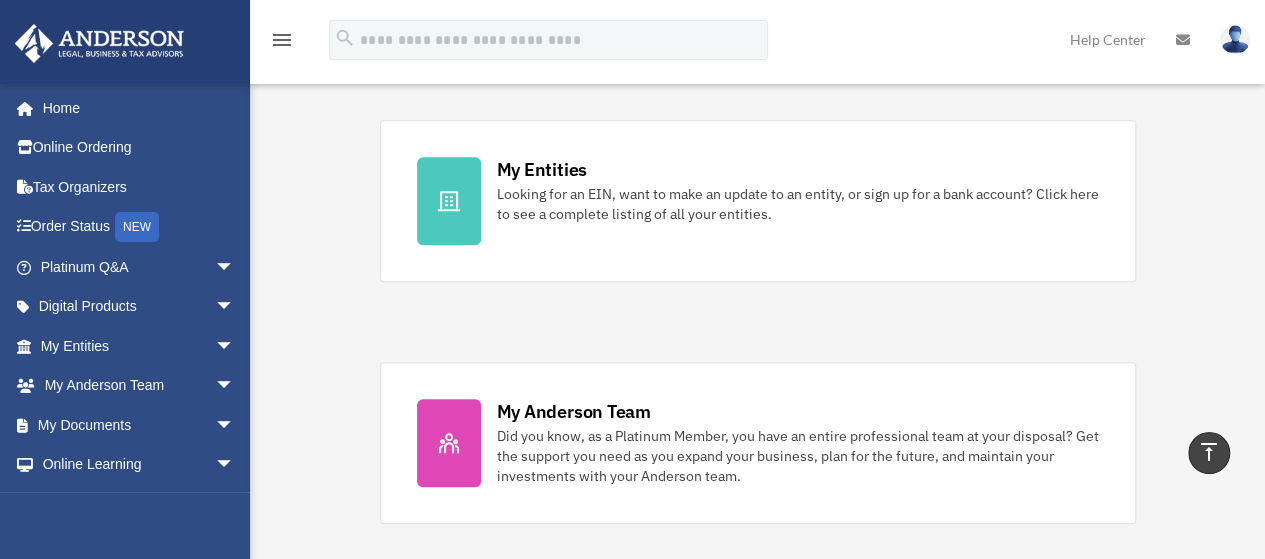 click on "My Documents arrow_drop_down" at bounding box center [139, 425] 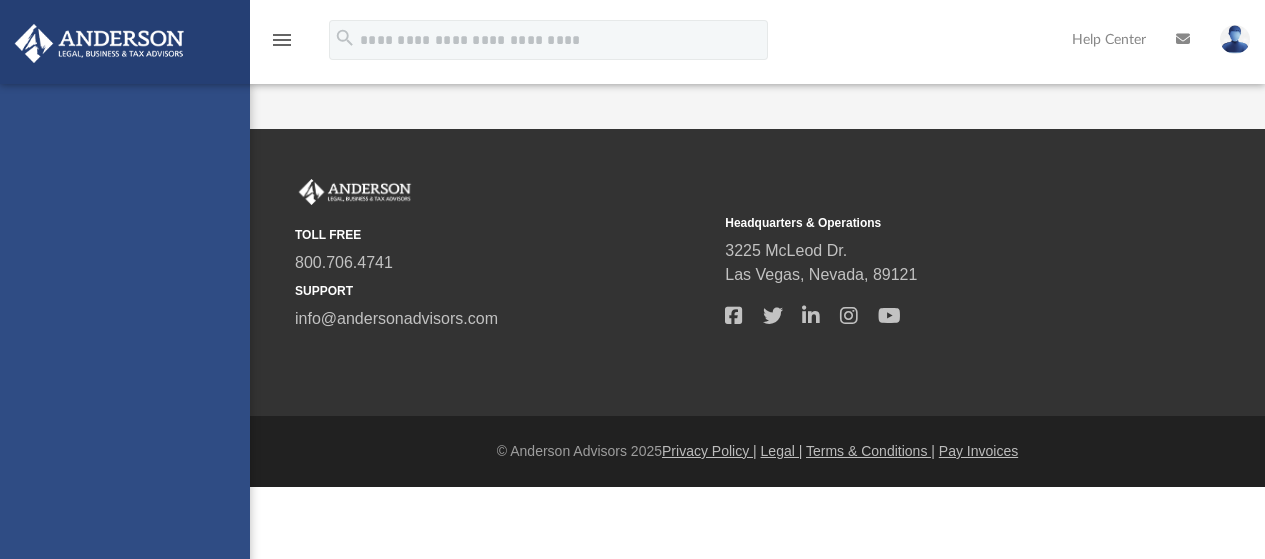 scroll, scrollTop: 0, scrollLeft: 0, axis: both 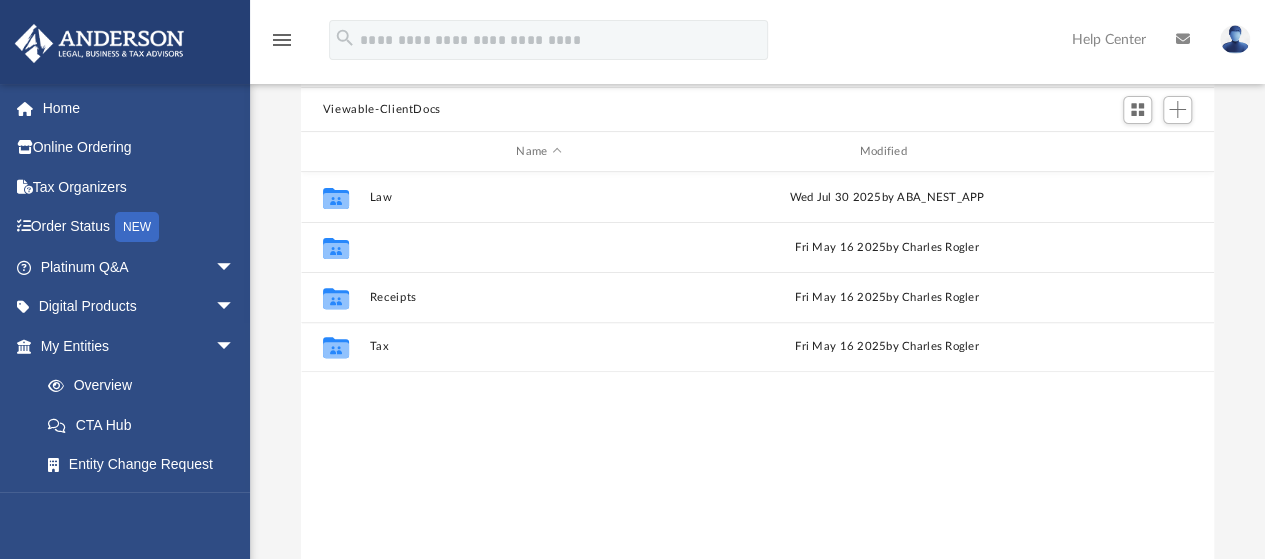 click on "Mail" at bounding box center [538, 247] 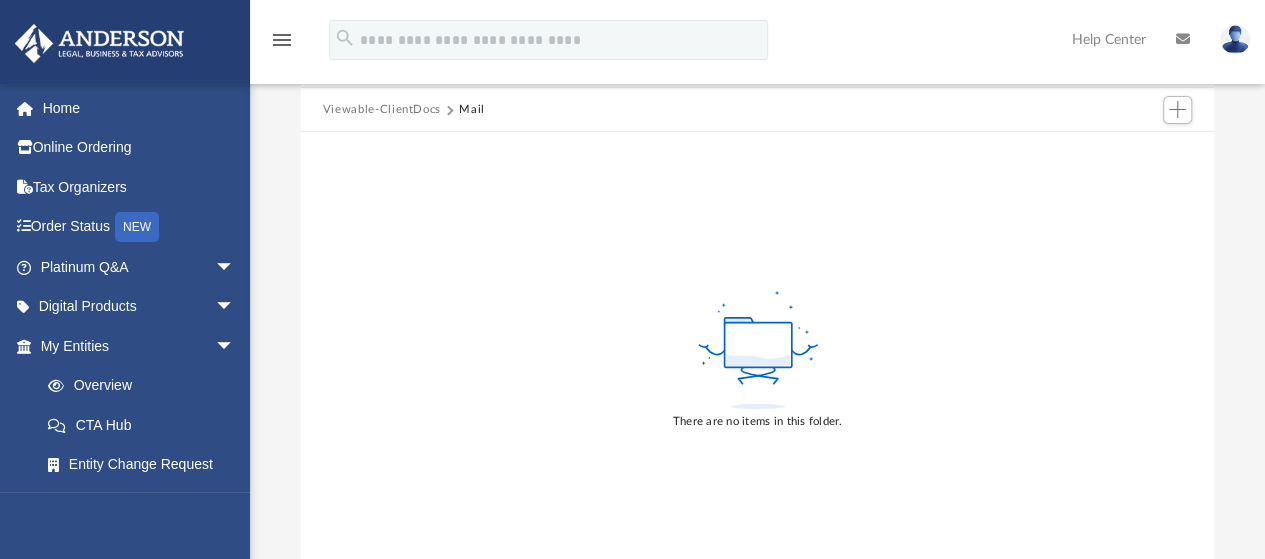 click on "My Entities arrow_drop_down" at bounding box center [139, 346] 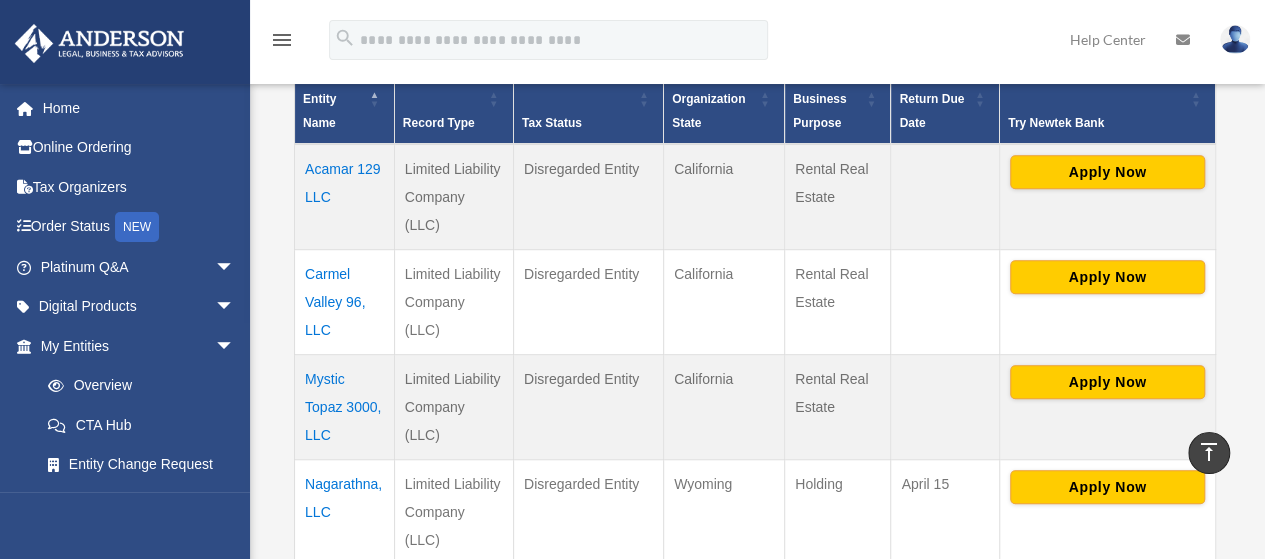 scroll, scrollTop: 600, scrollLeft: 0, axis: vertical 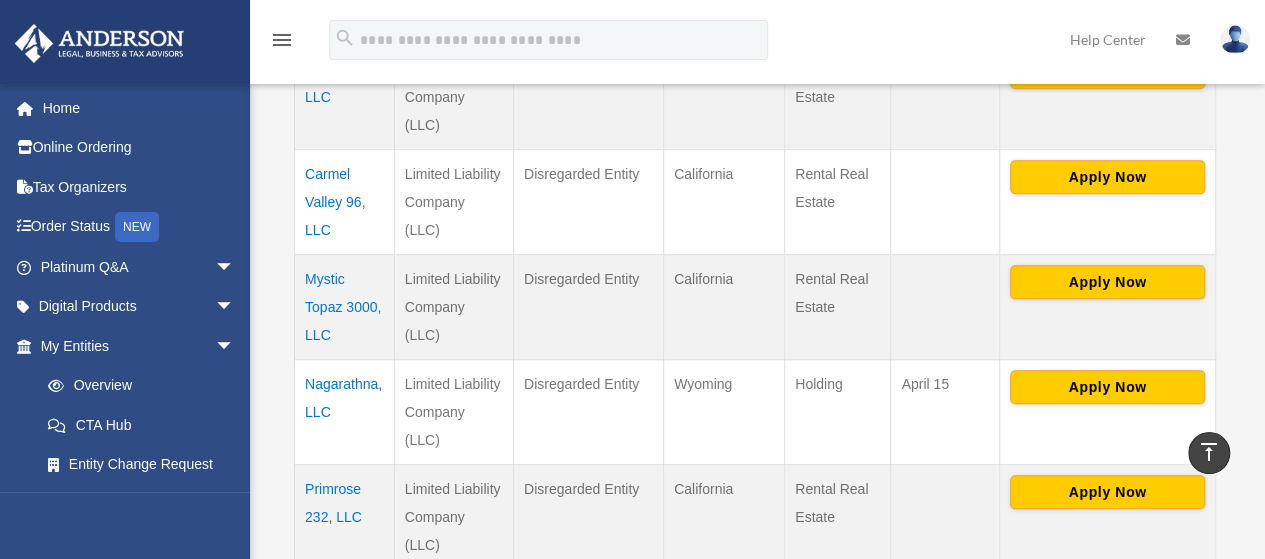 click on "Mystic Topaz 3000, LLC" at bounding box center (345, 306) 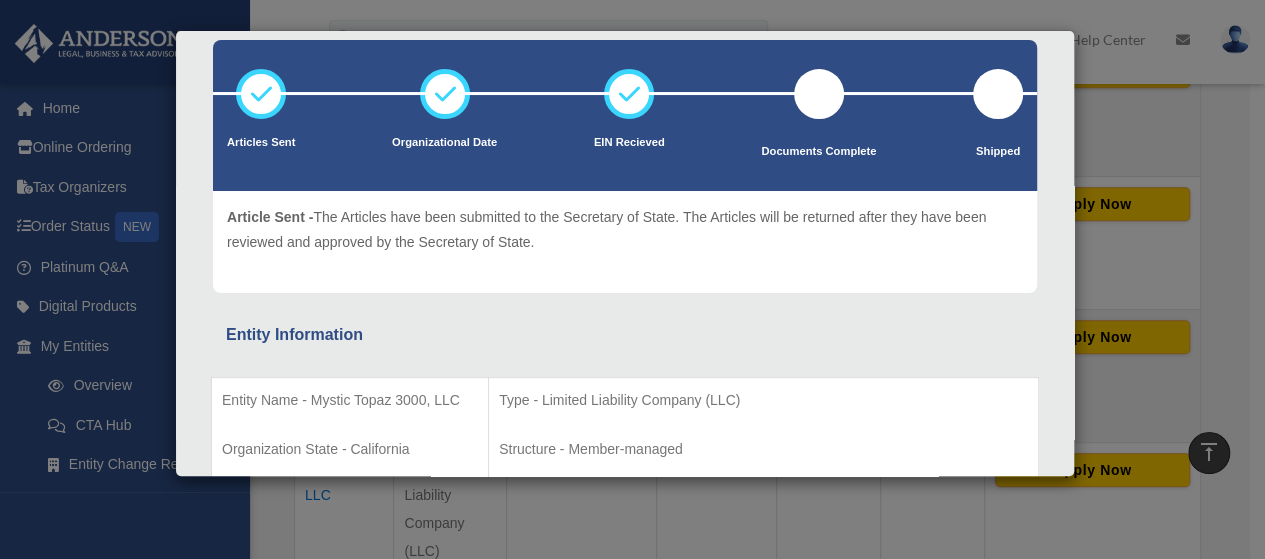 scroll, scrollTop: 0, scrollLeft: 0, axis: both 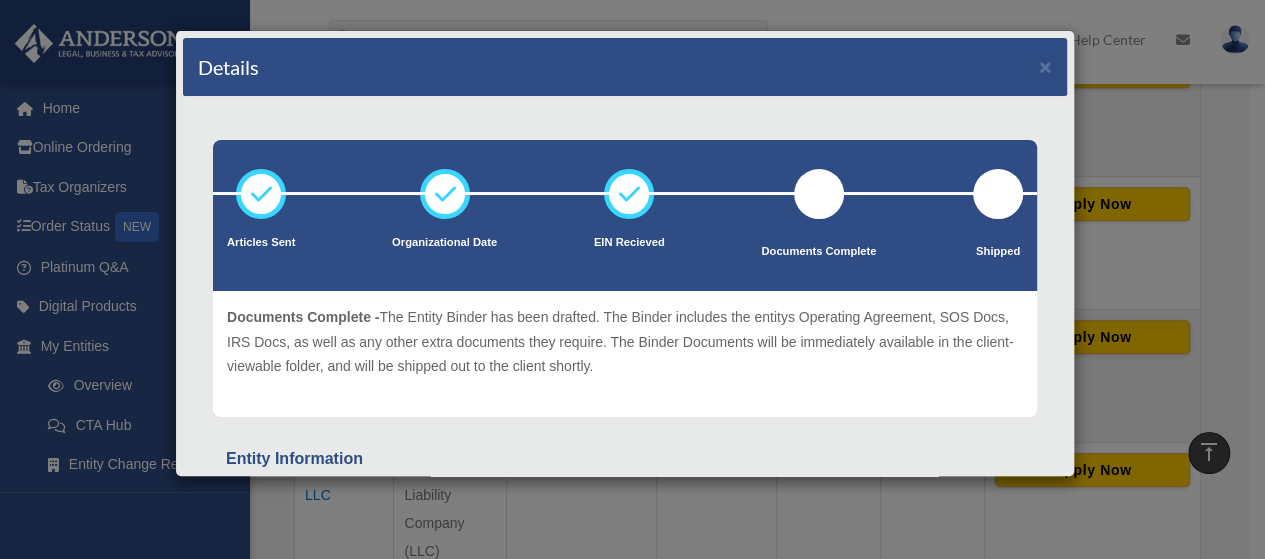 click at bounding box center (625, 193) 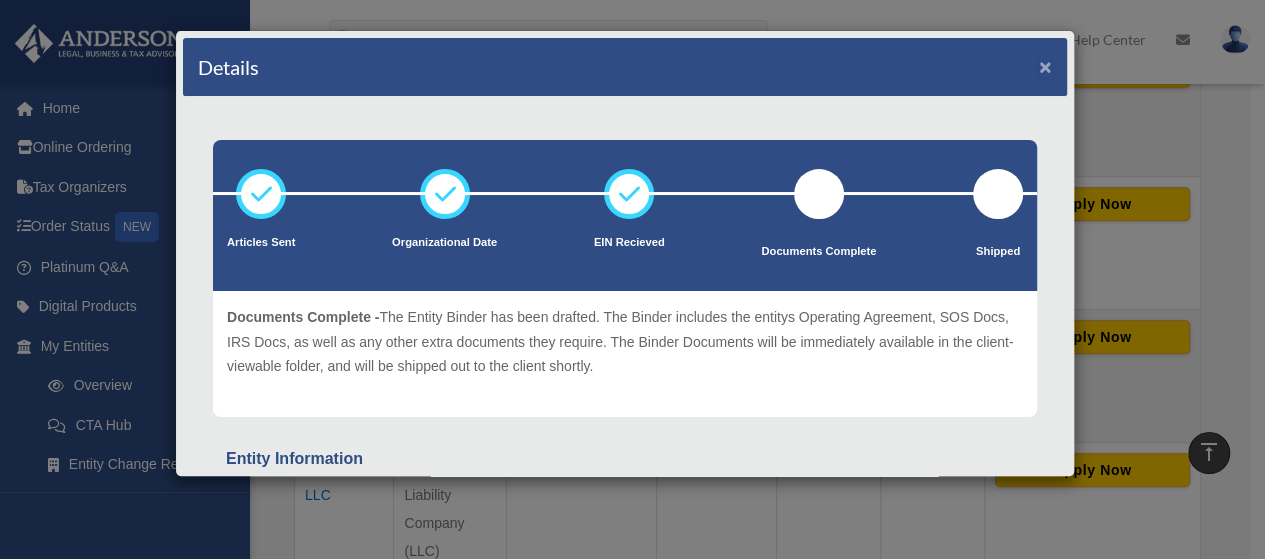 click on "×" at bounding box center (1045, 66) 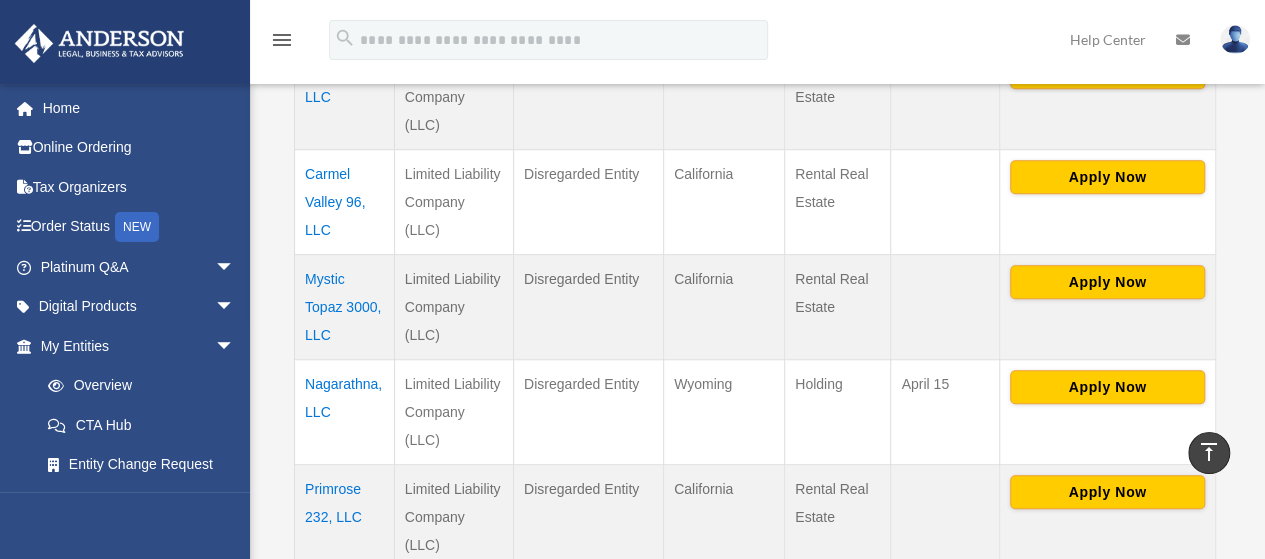 scroll, scrollTop: 0, scrollLeft: 0, axis: both 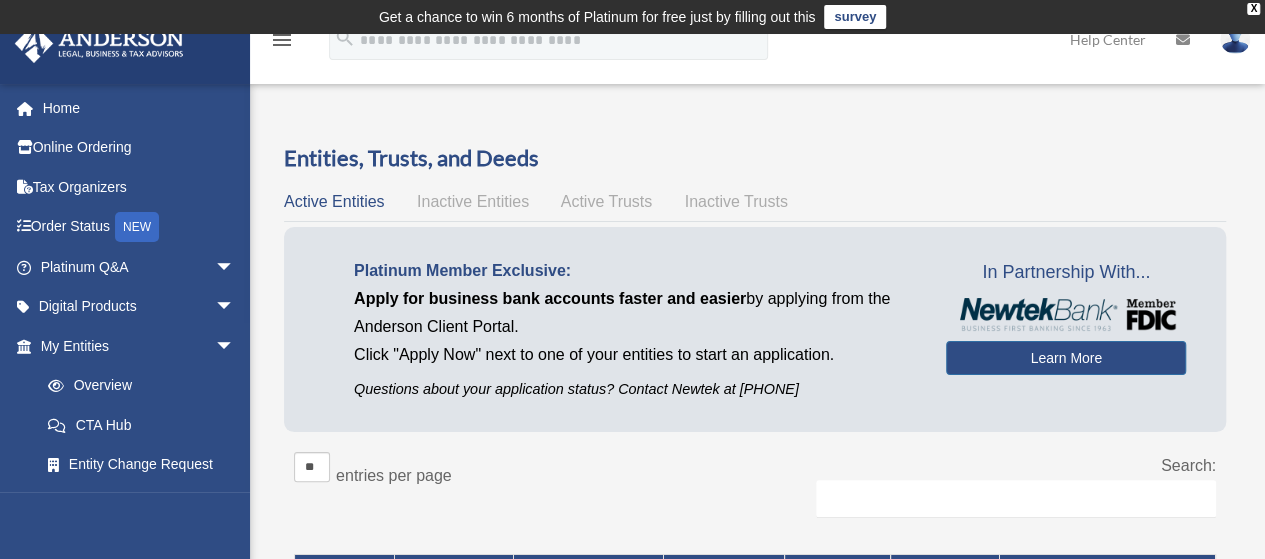 click on "My Entities arrow_drop_down" at bounding box center (134, 346) 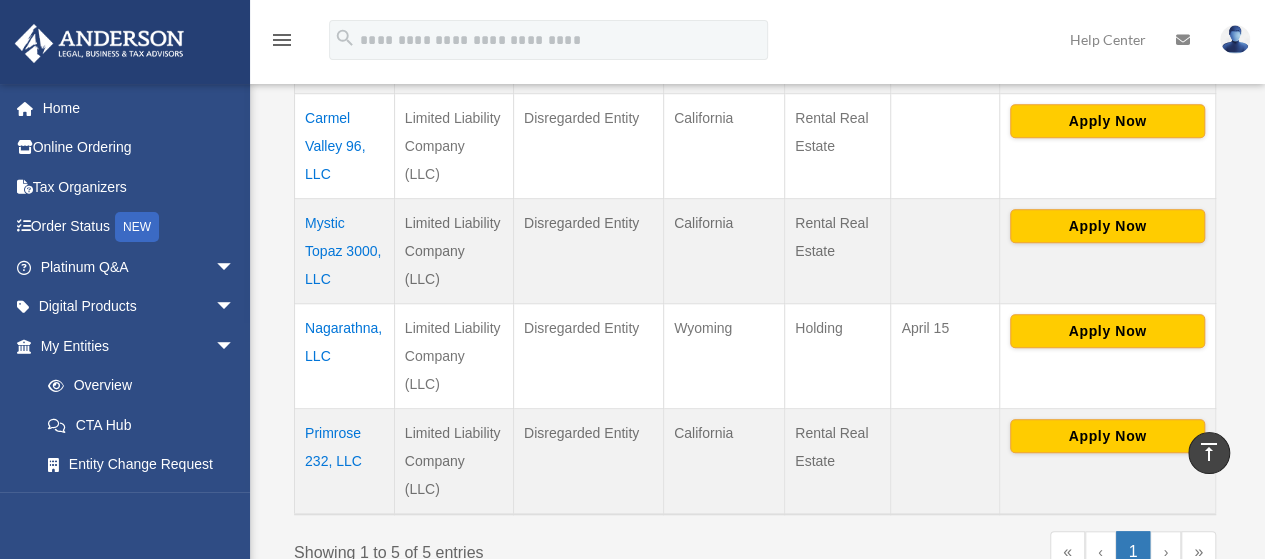 scroll, scrollTop: 700, scrollLeft: 0, axis: vertical 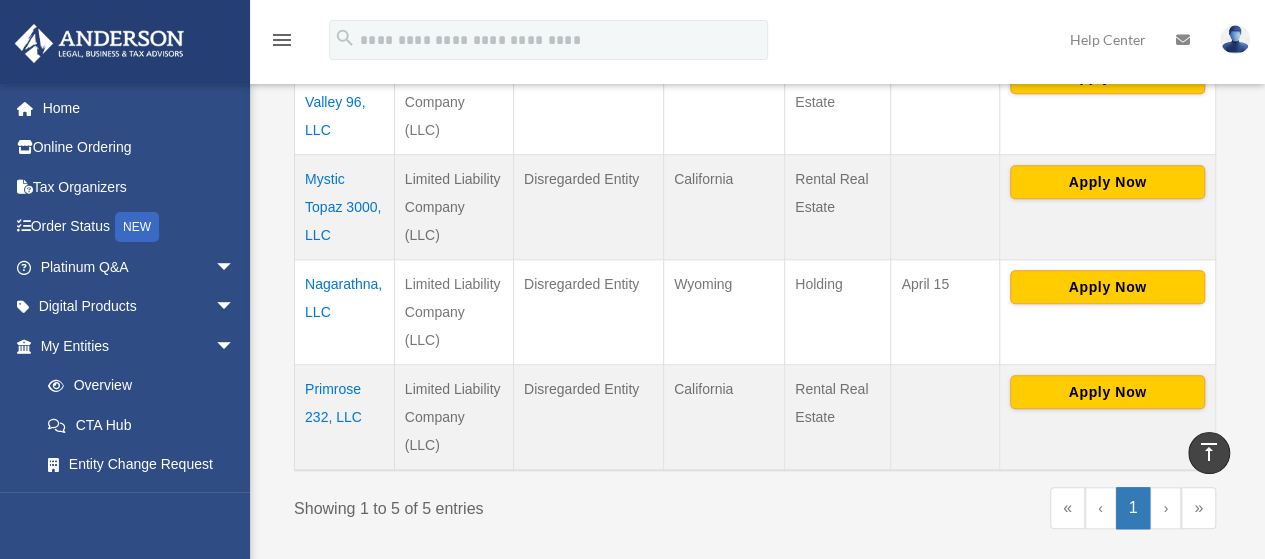 click on "Nagarathna, LLC" at bounding box center (345, 311) 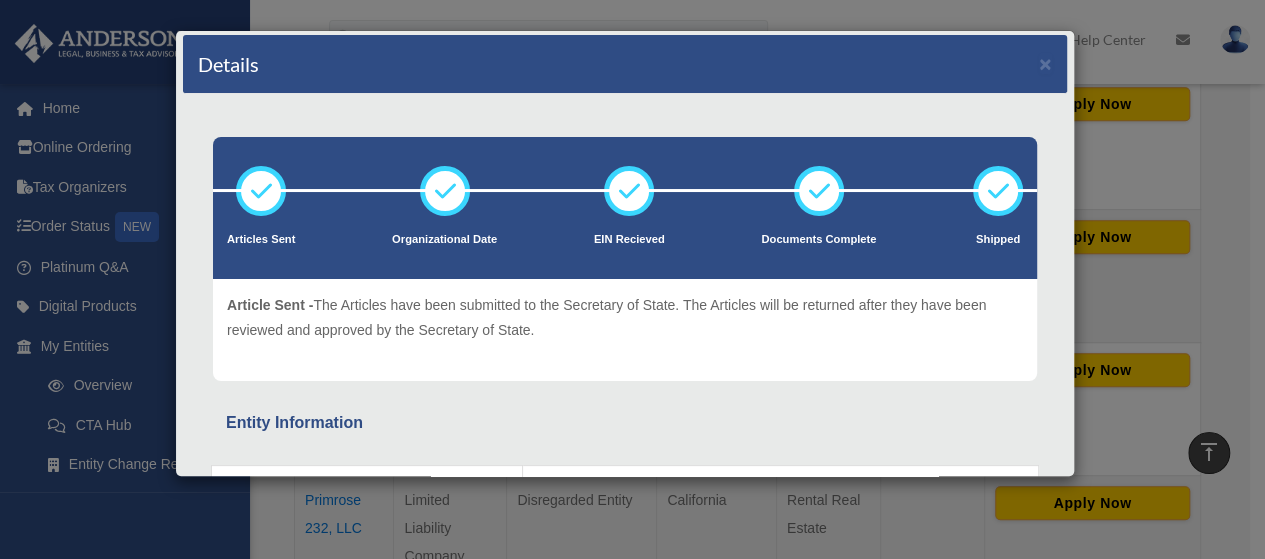 scroll, scrollTop: 0, scrollLeft: 0, axis: both 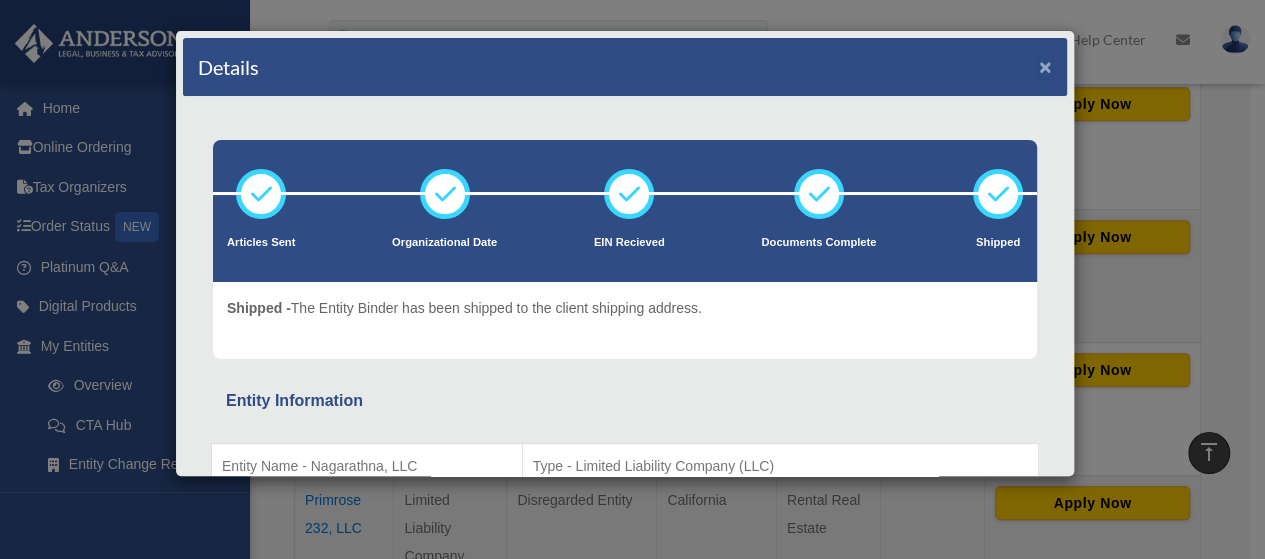 click on "×" at bounding box center (1045, 66) 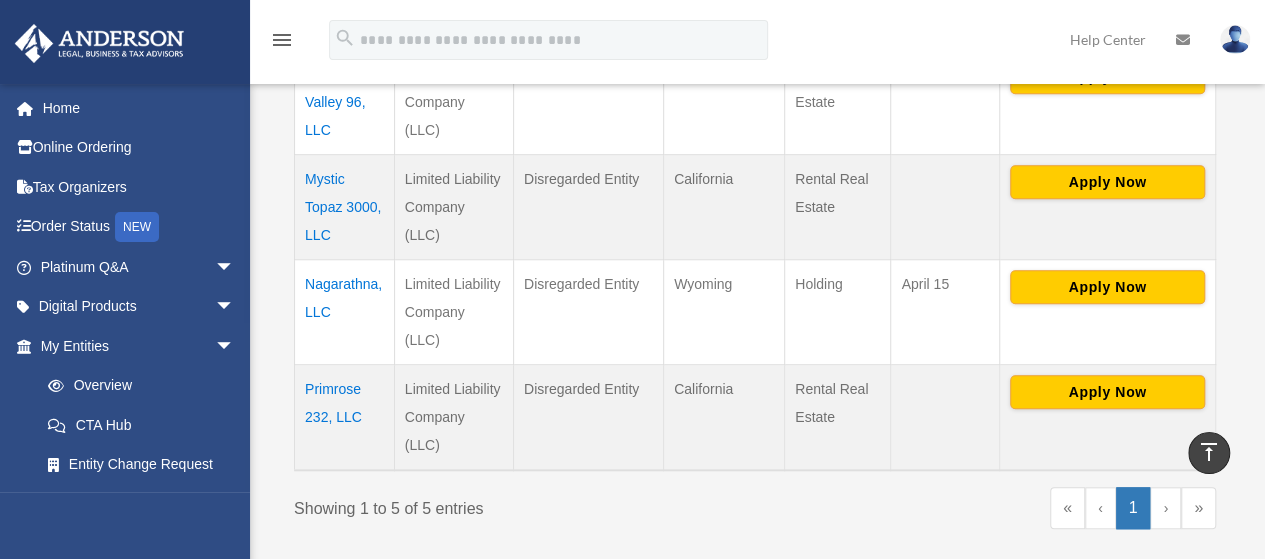 click on "My Entities arrow_drop_down" at bounding box center [134, 346] 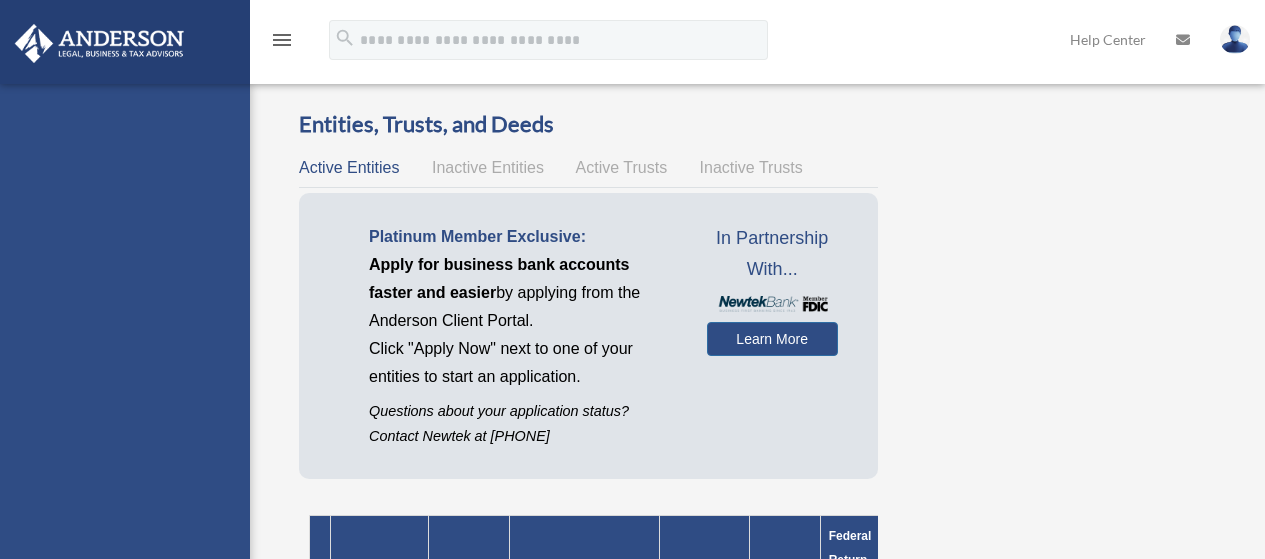 scroll, scrollTop: 0, scrollLeft: 0, axis: both 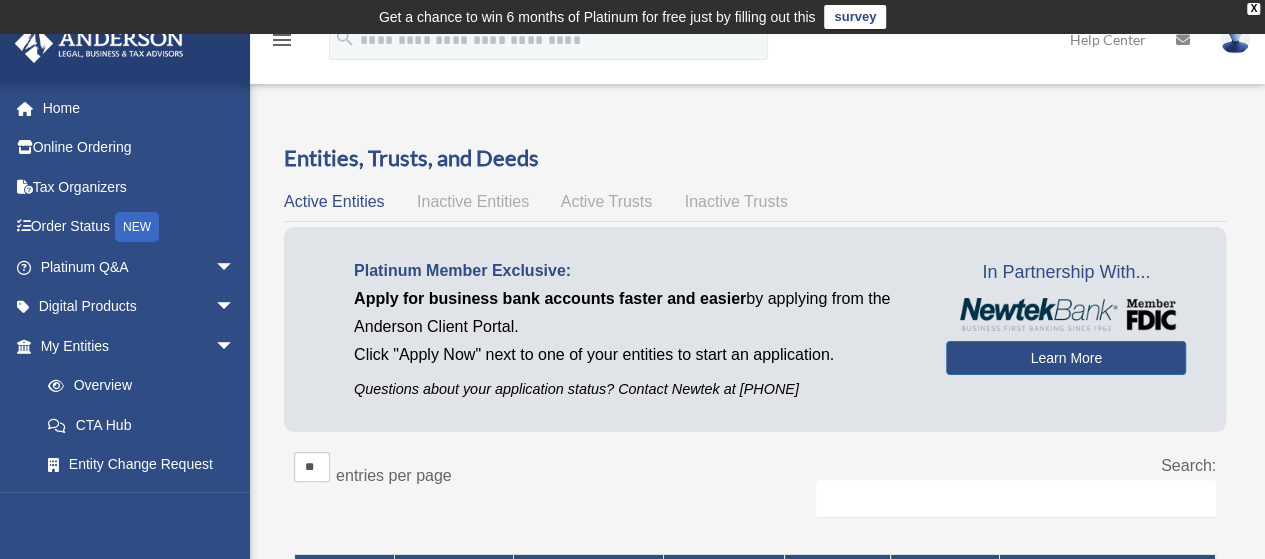 click on "My Entities arrow_drop_down" at bounding box center (134, 346) 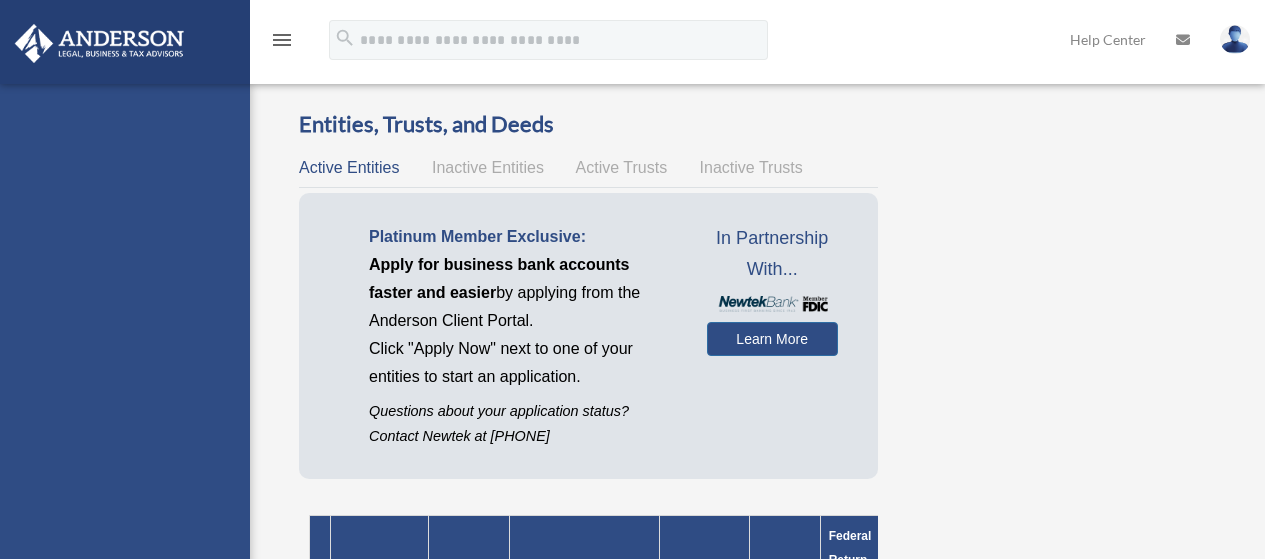 scroll, scrollTop: 0, scrollLeft: 0, axis: both 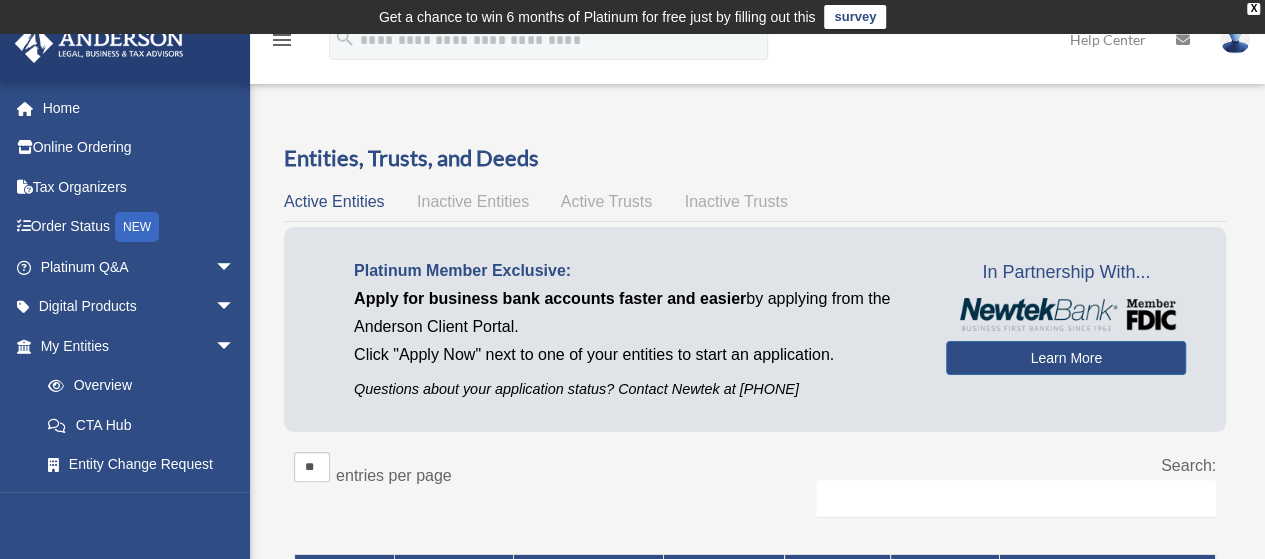 click on "My Entities arrow_drop_down" at bounding box center (134, 346) 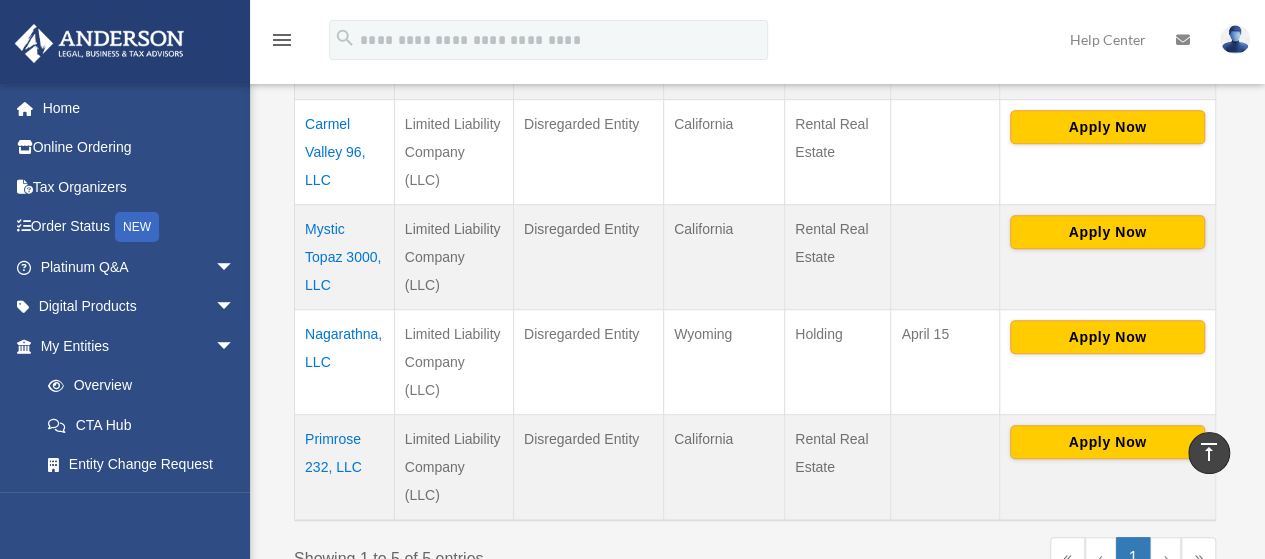 scroll, scrollTop: 700, scrollLeft: 0, axis: vertical 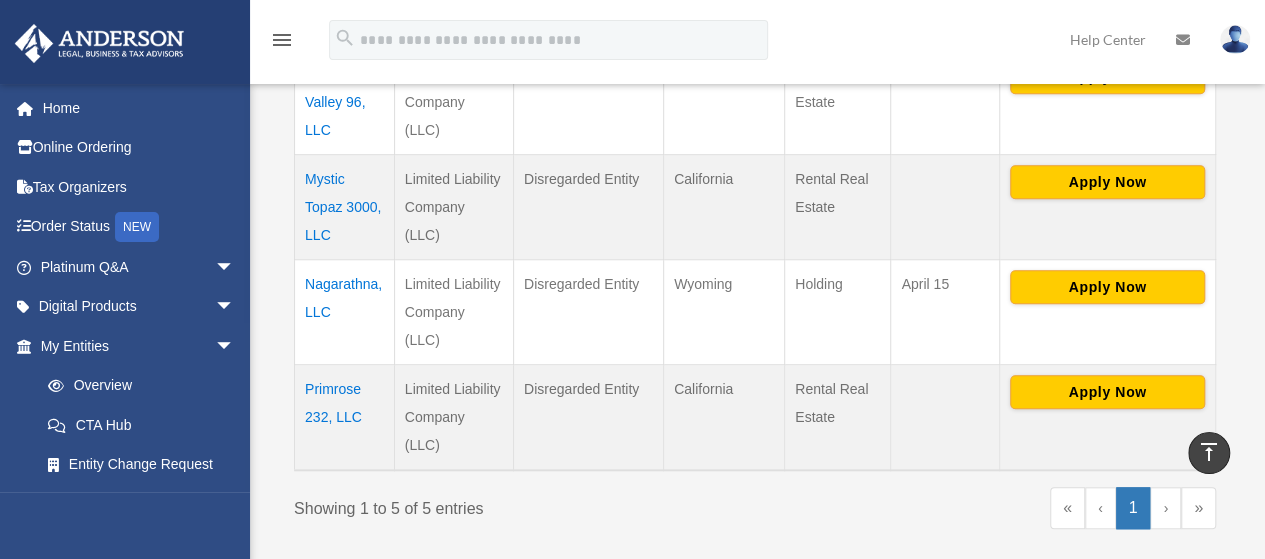 click on "Nagarathna, LLC" at bounding box center (345, 311) 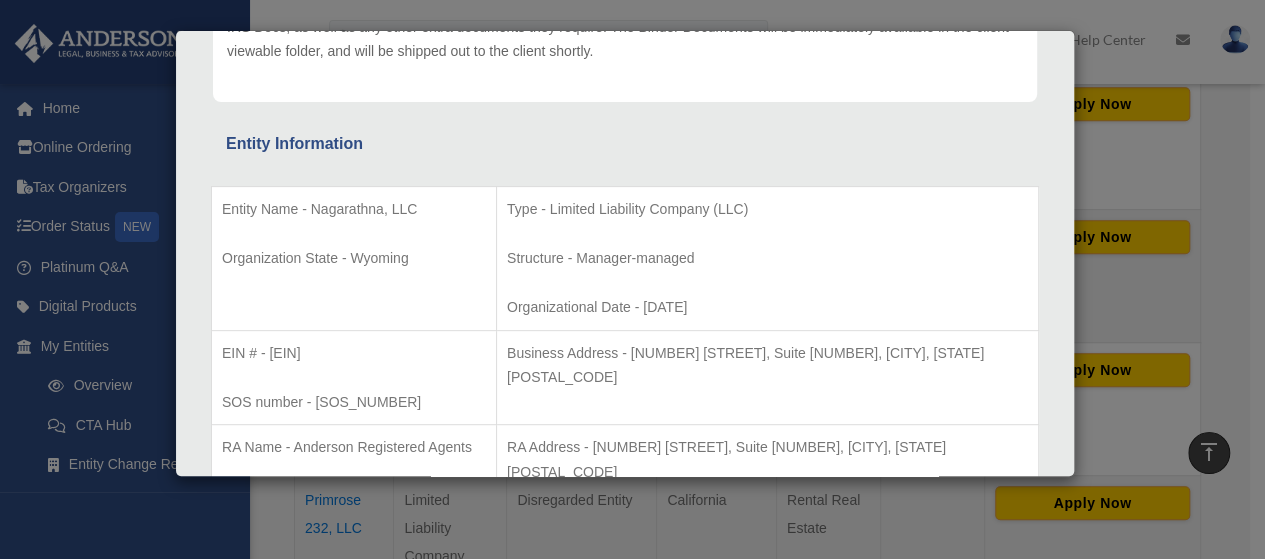 scroll, scrollTop: 0, scrollLeft: 0, axis: both 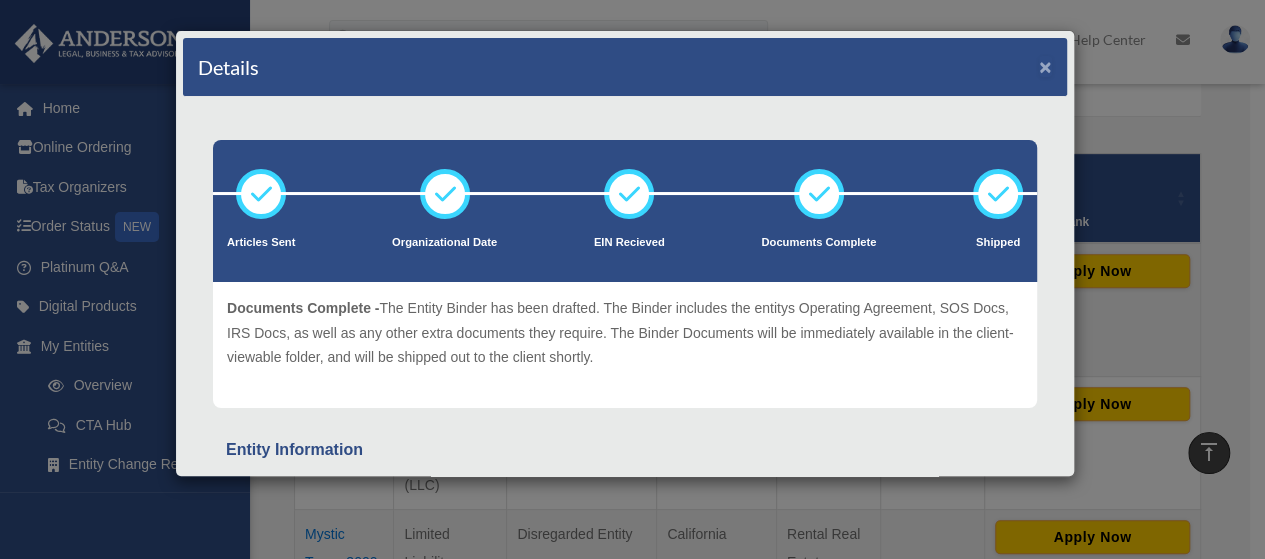 click on "×" at bounding box center (1045, 66) 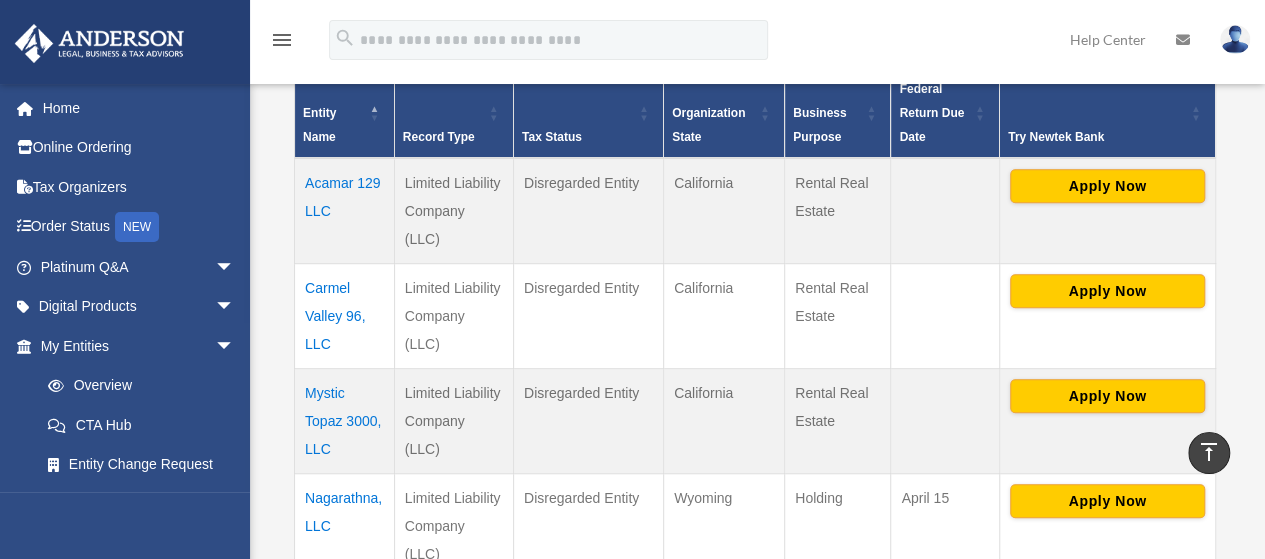 scroll, scrollTop: 700, scrollLeft: 0, axis: vertical 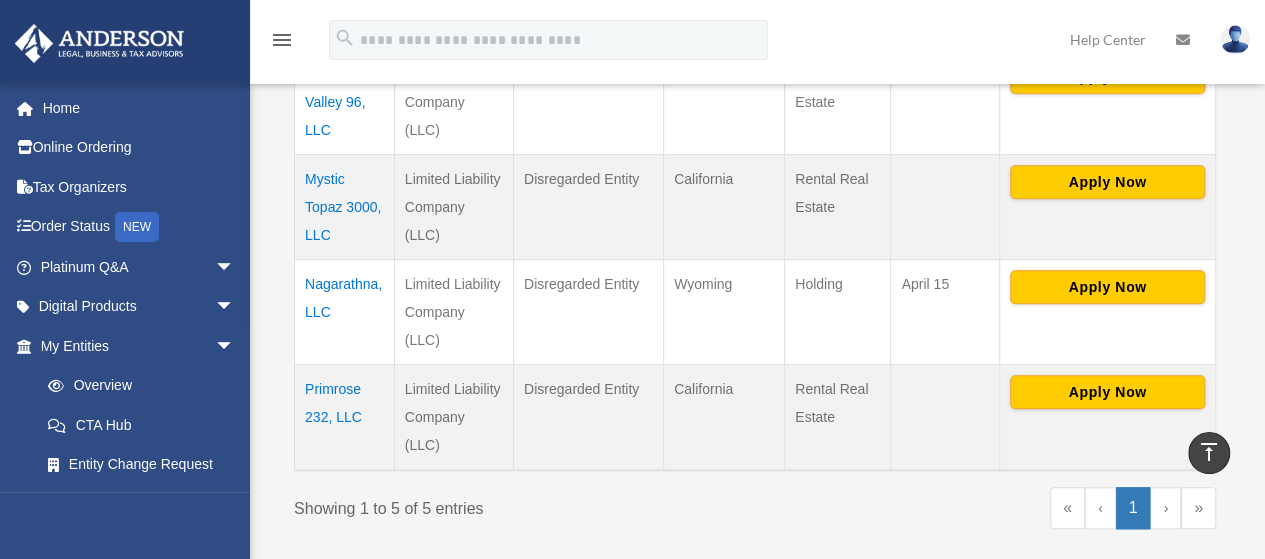 click on "Mystic Topaz 3000, LLC" at bounding box center [345, 206] 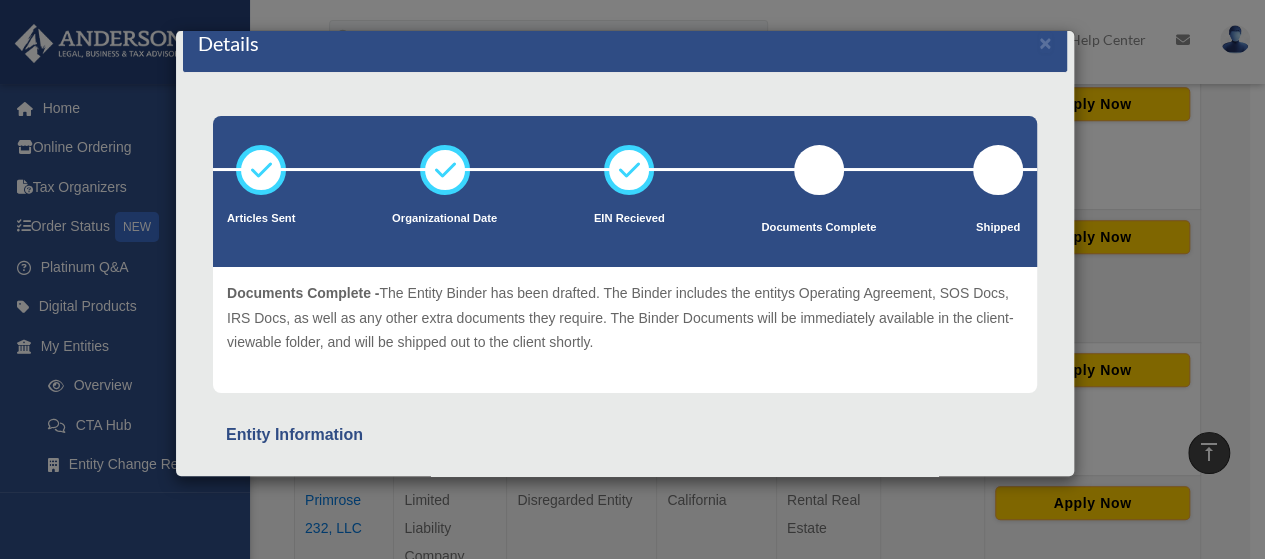 scroll, scrollTop: 0, scrollLeft: 0, axis: both 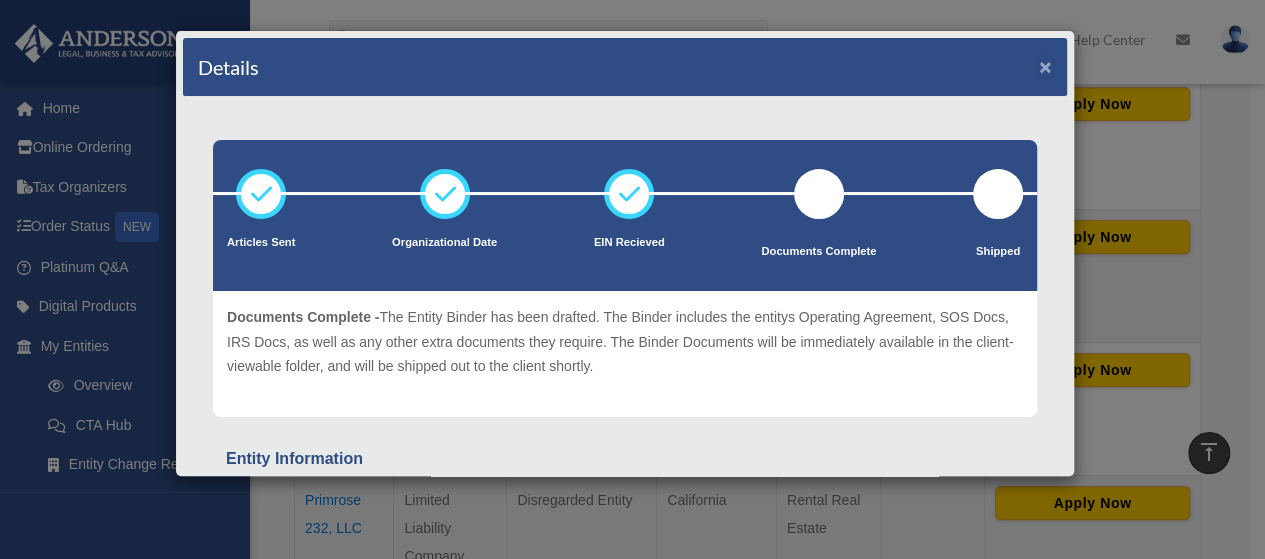 click on "×" at bounding box center [1045, 66] 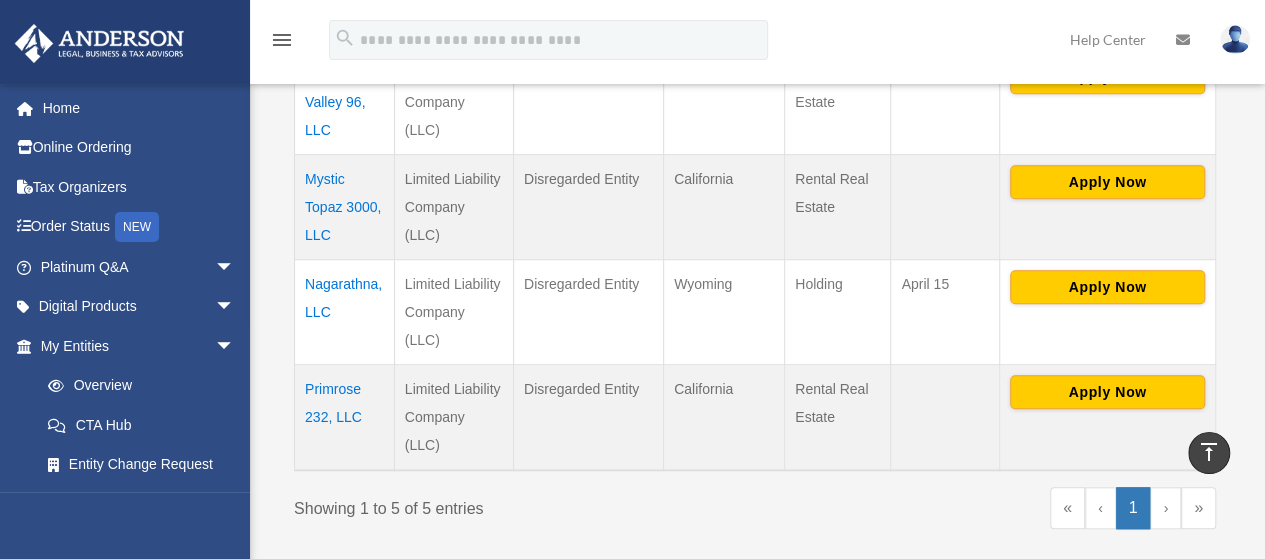click on "Digital Products arrow_drop_down" at bounding box center [139, 307] 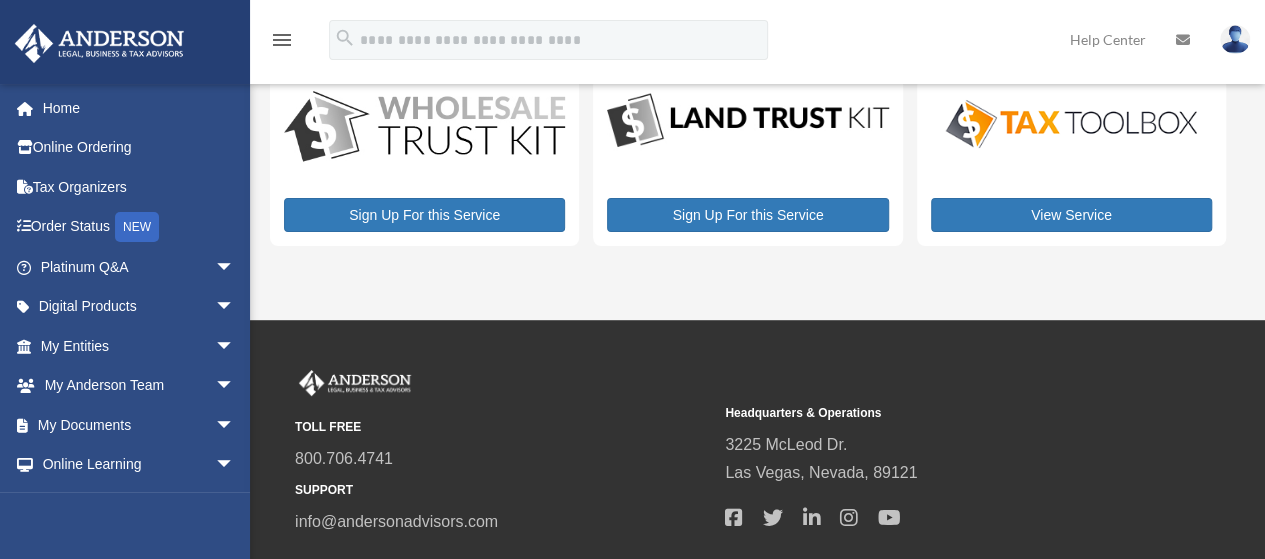 scroll, scrollTop: 211, scrollLeft: 0, axis: vertical 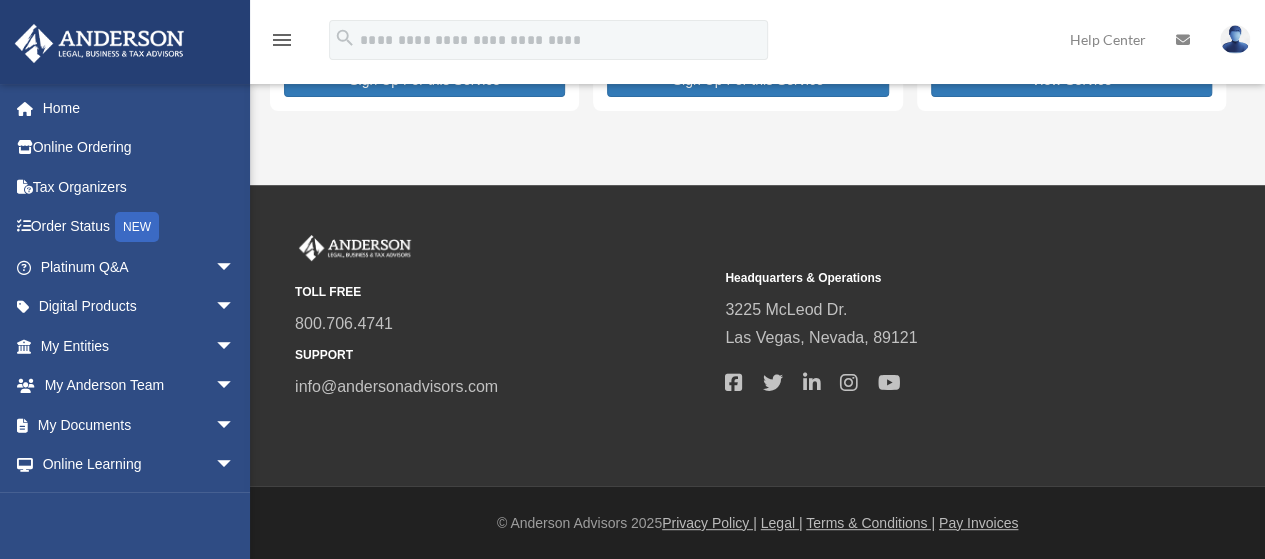 click on "My Documents arrow_drop_down" at bounding box center (139, 425) 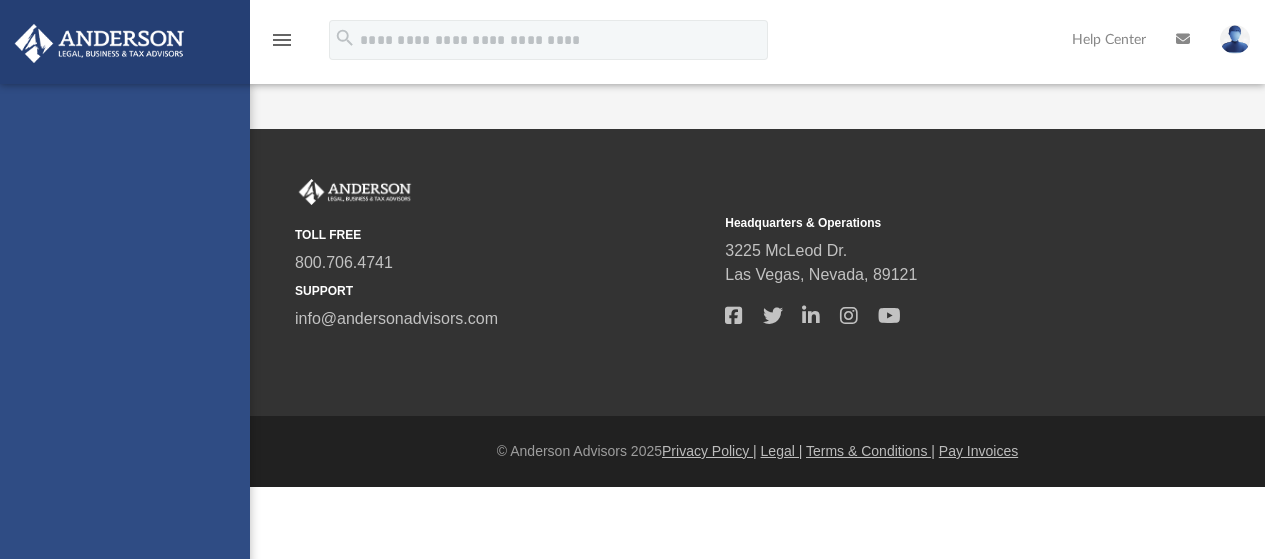 scroll, scrollTop: 0, scrollLeft: 0, axis: both 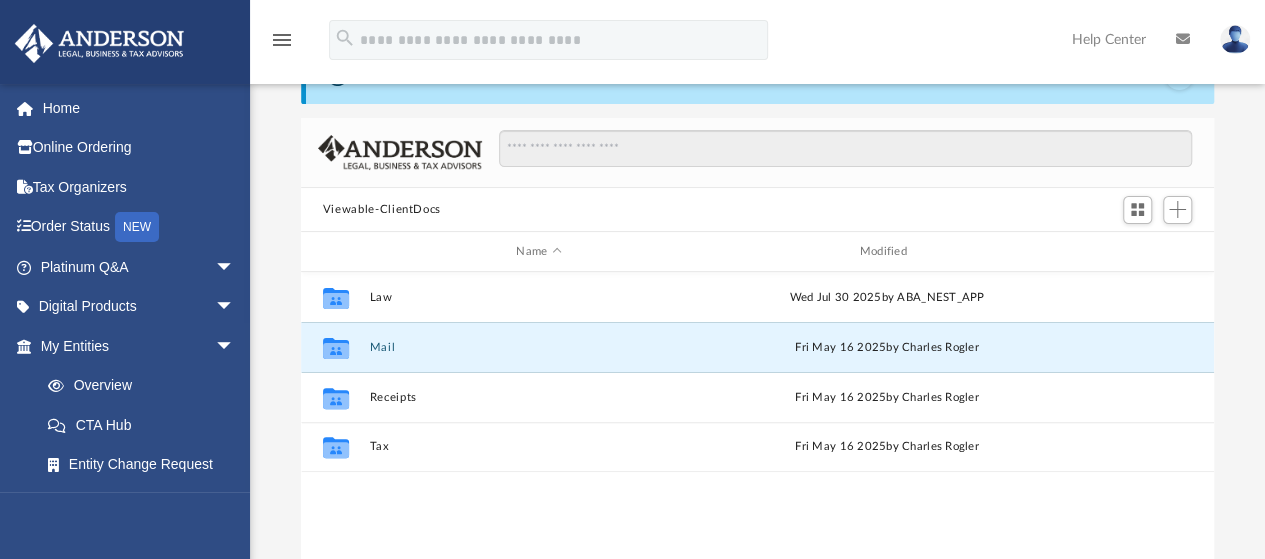 click on "Mail" at bounding box center [538, 347] 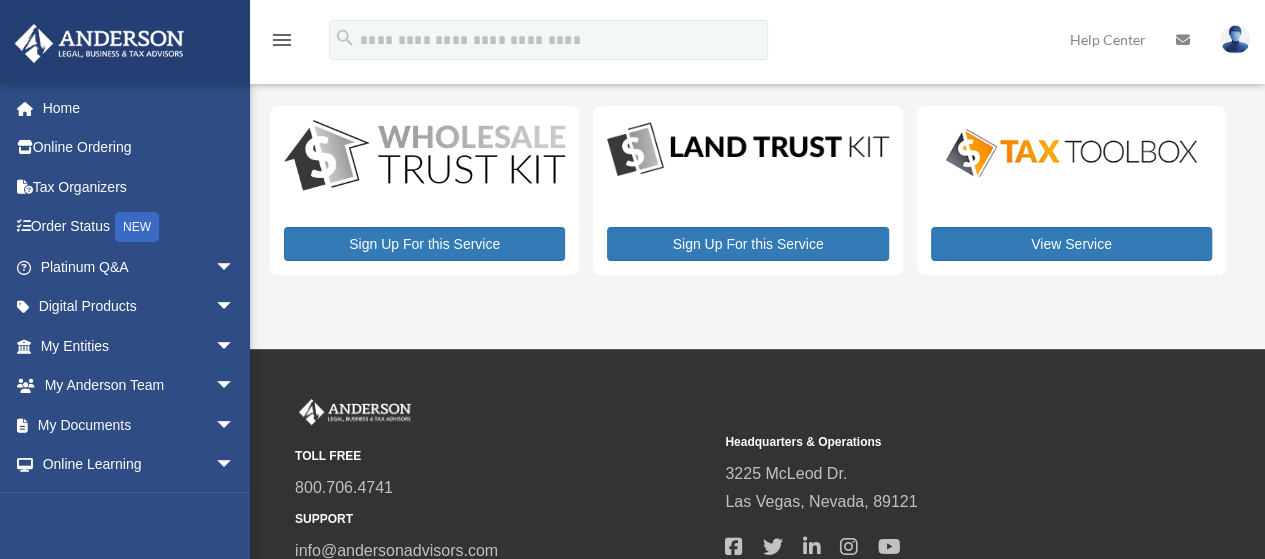 scroll, scrollTop: 0, scrollLeft: 0, axis: both 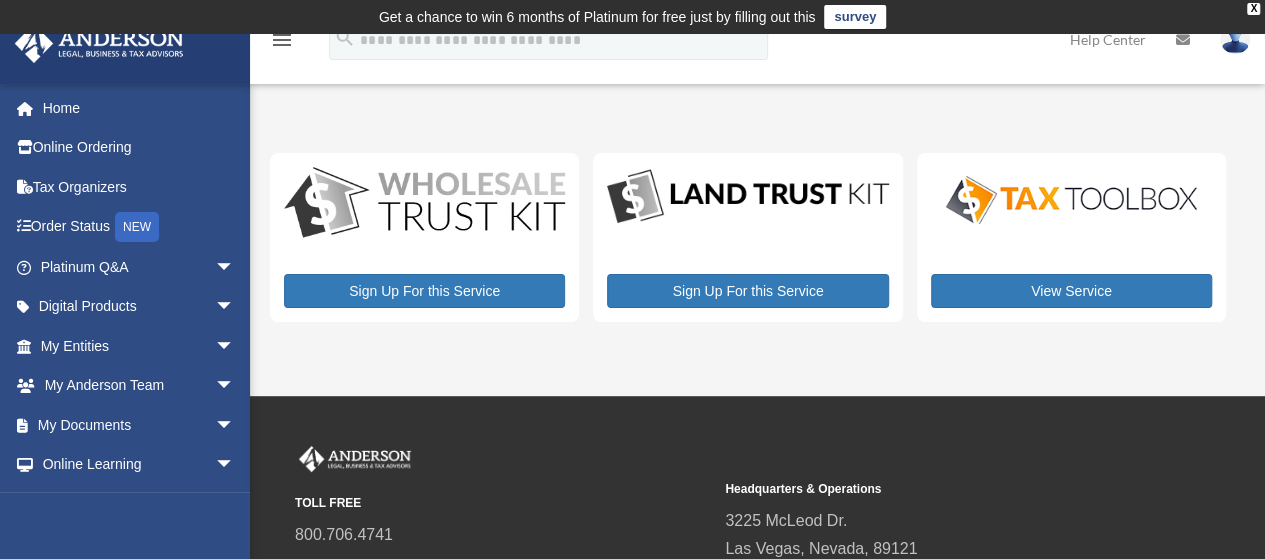 click on "My Documents arrow_drop_down" at bounding box center (139, 425) 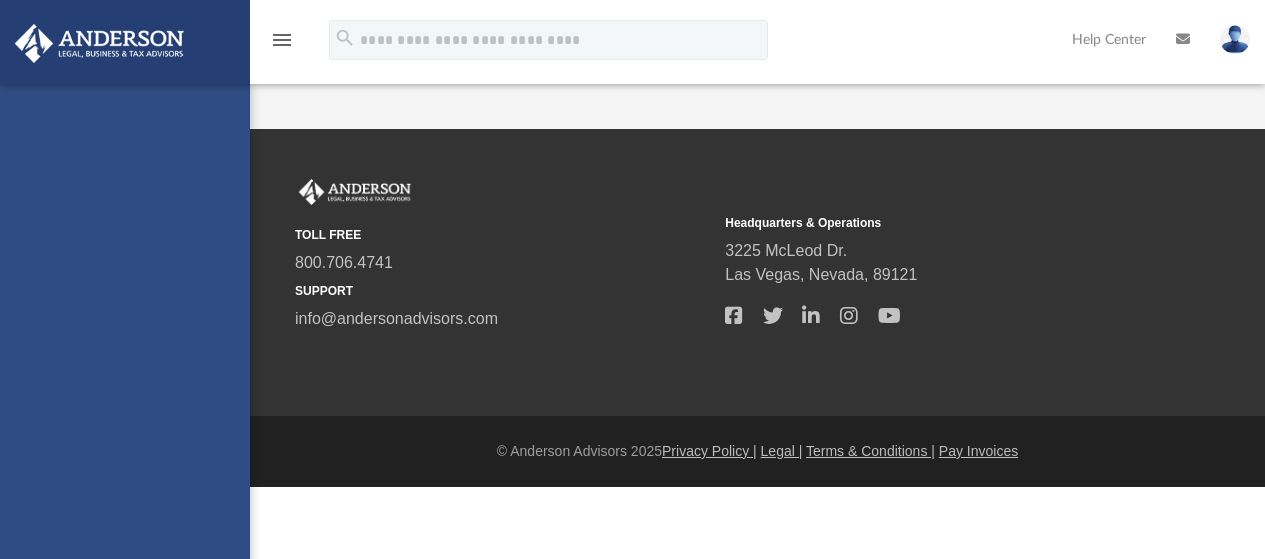 scroll, scrollTop: 0, scrollLeft: 0, axis: both 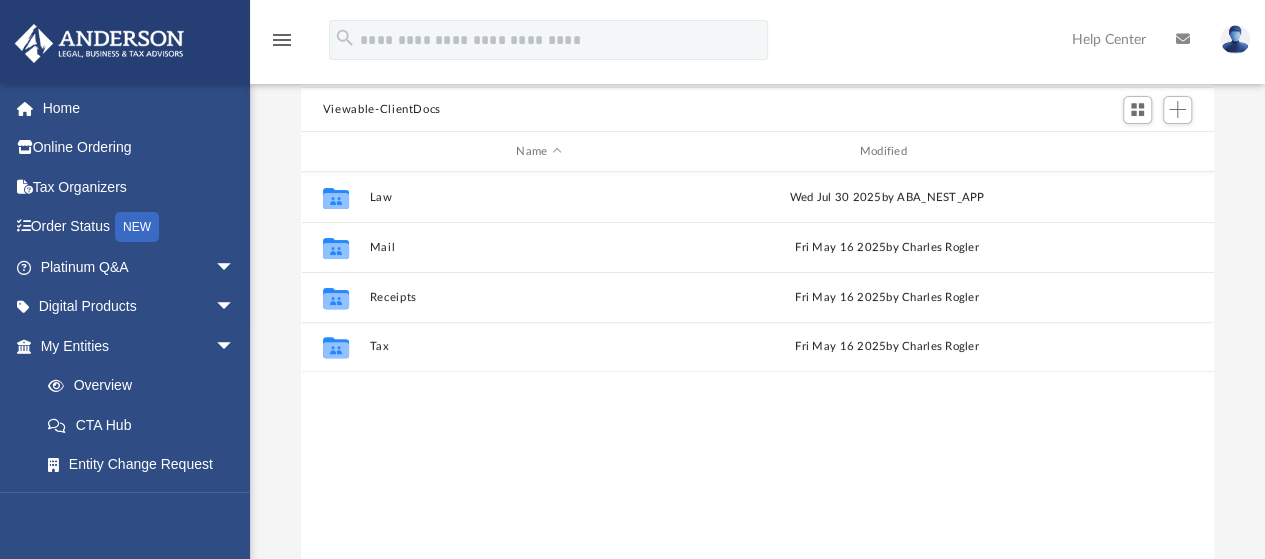click on "Tax Organizers" at bounding box center [139, 187] 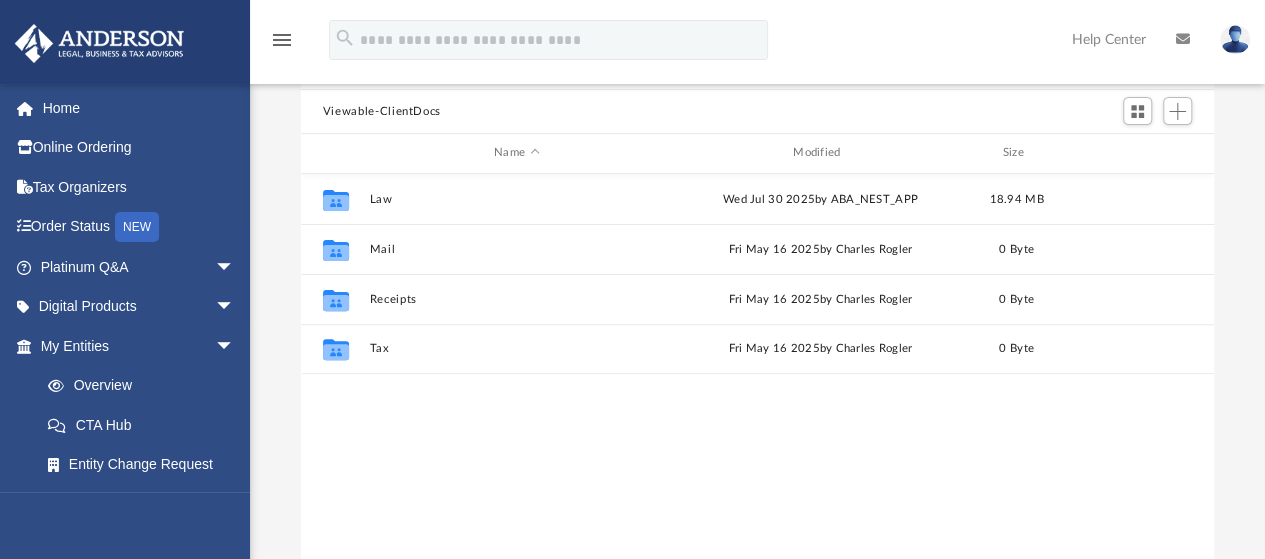 scroll, scrollTop: 187, scrollLeft: 0, axis: vertical 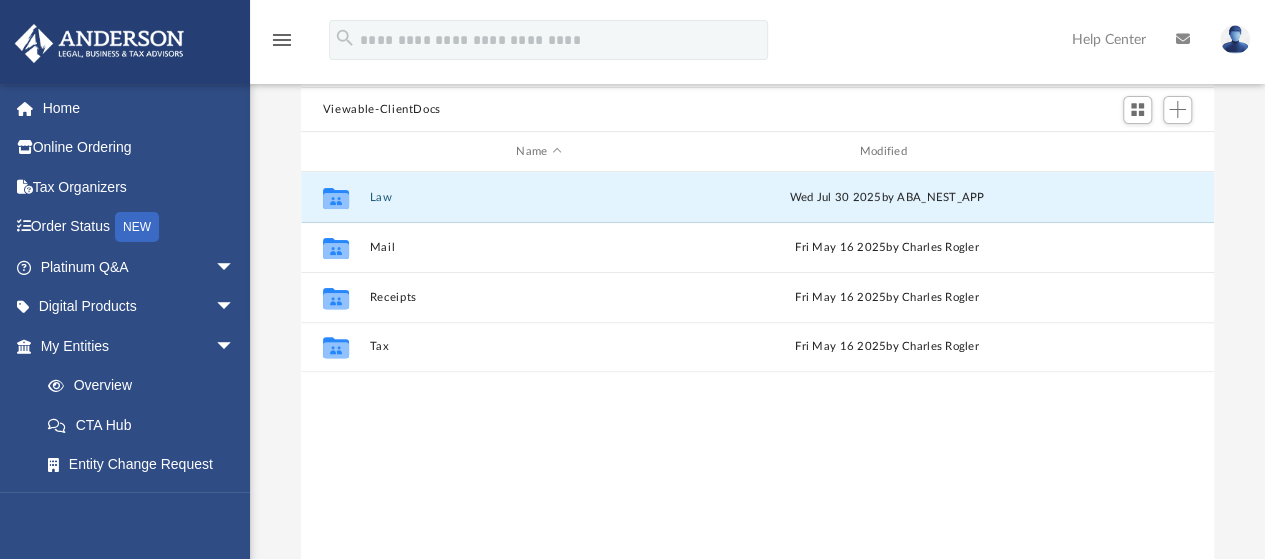 click on "Law" at bounding box center (538, 197) 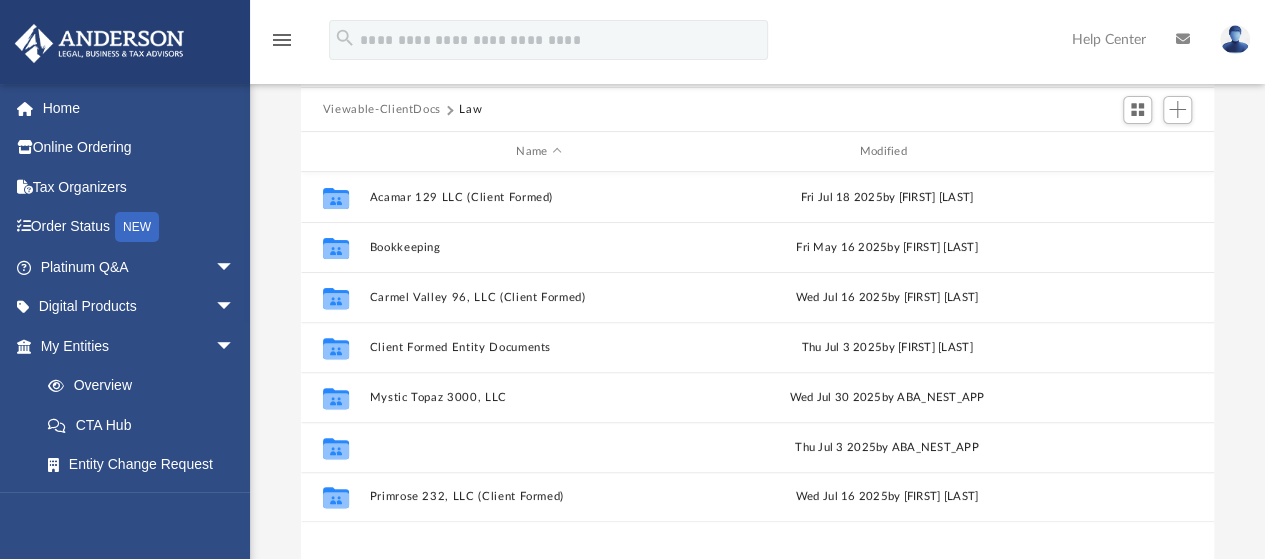 click on "Nagarathna, LLC" at bounding box center (538, 447) 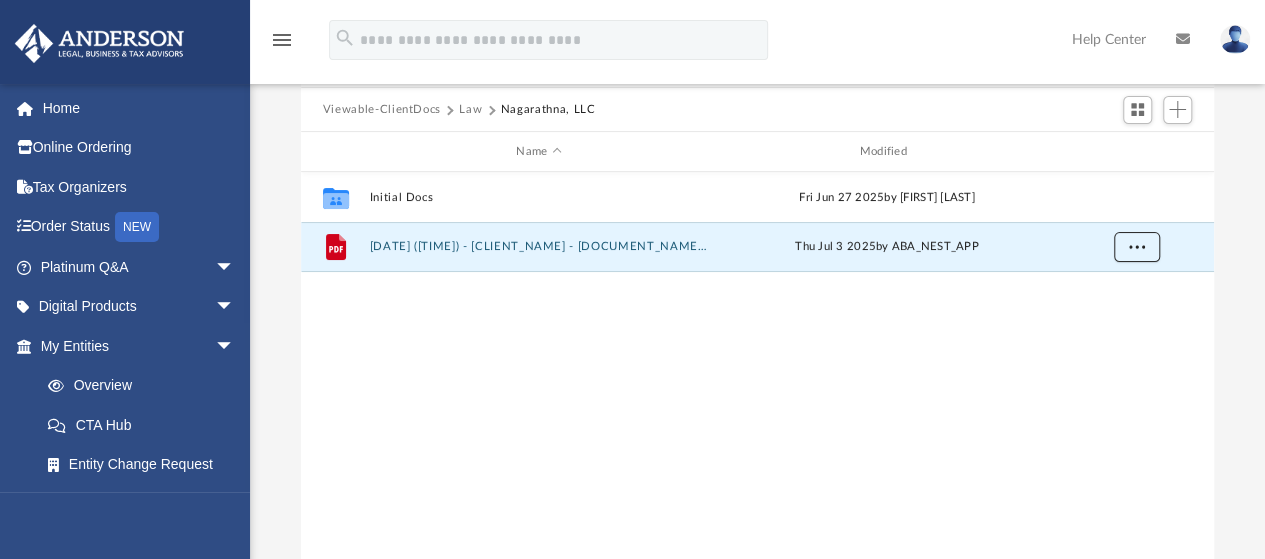 click at bounding box center (1136, 247) 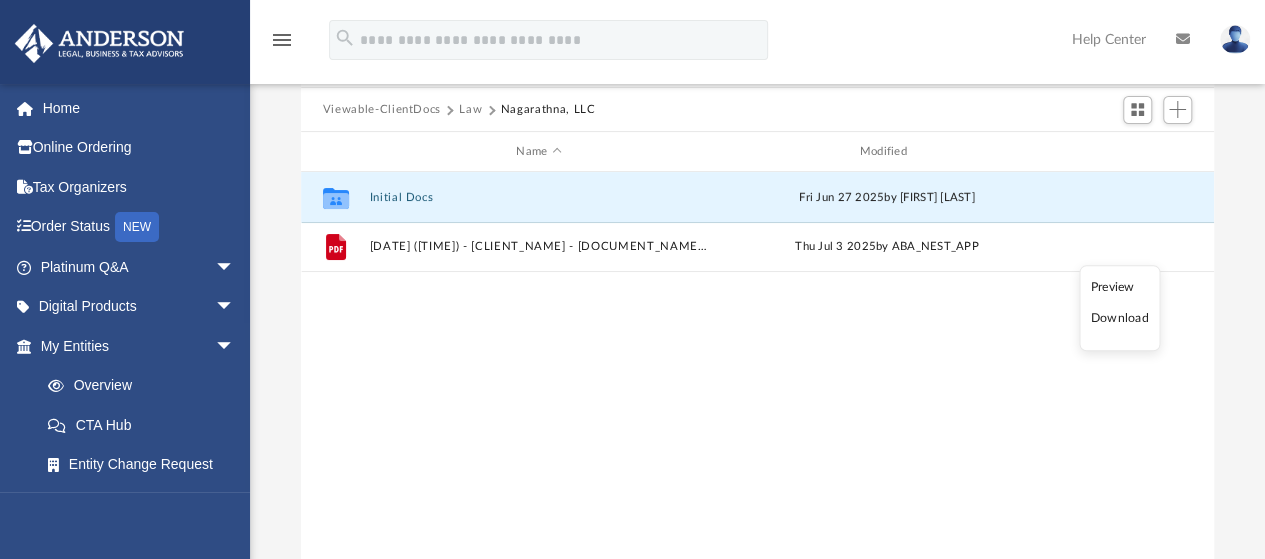 click on "Initial Docs" at bounding box center [538, 197] 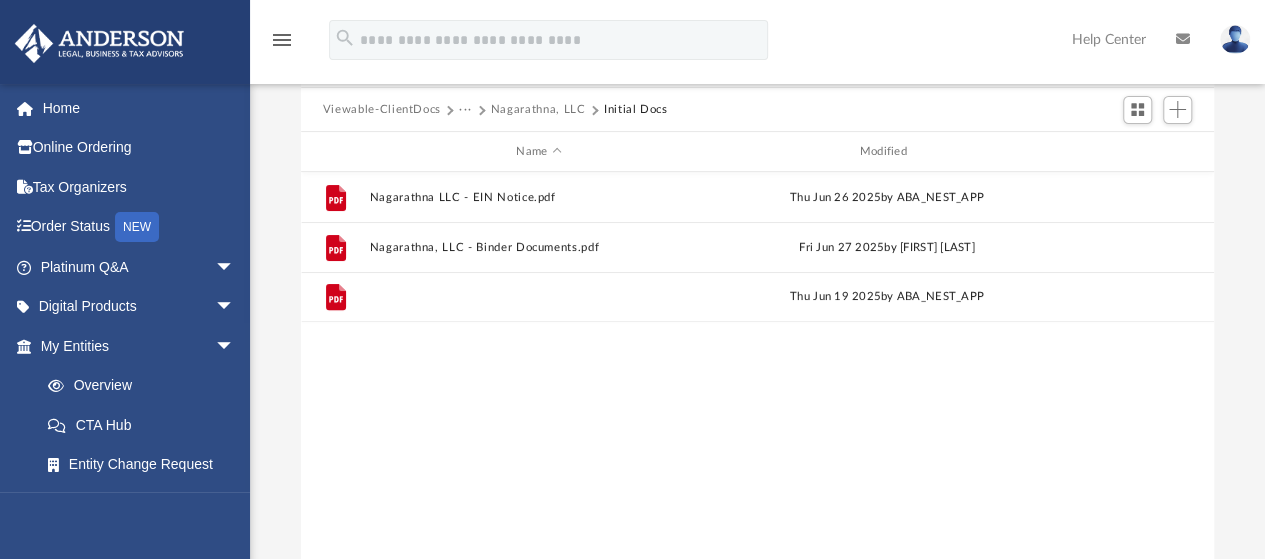 click on "Nagarathna, LLC - Filed Articles.pdf" at bounding box center (538, 297) 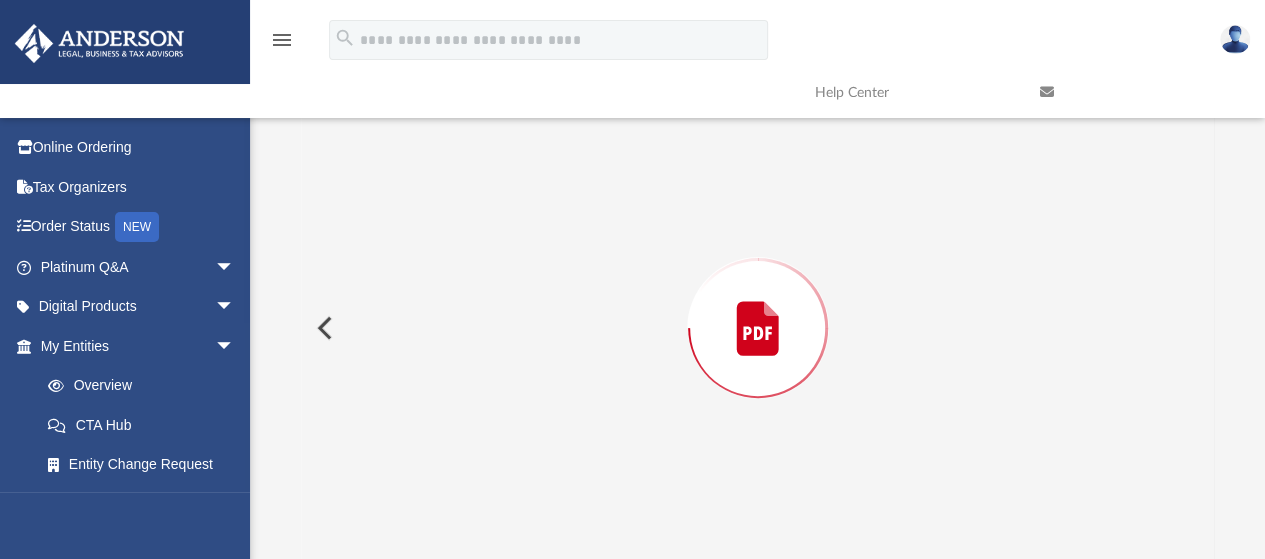 scroll, scrollTop: 217, scrollLeft: 0, axis: vertical 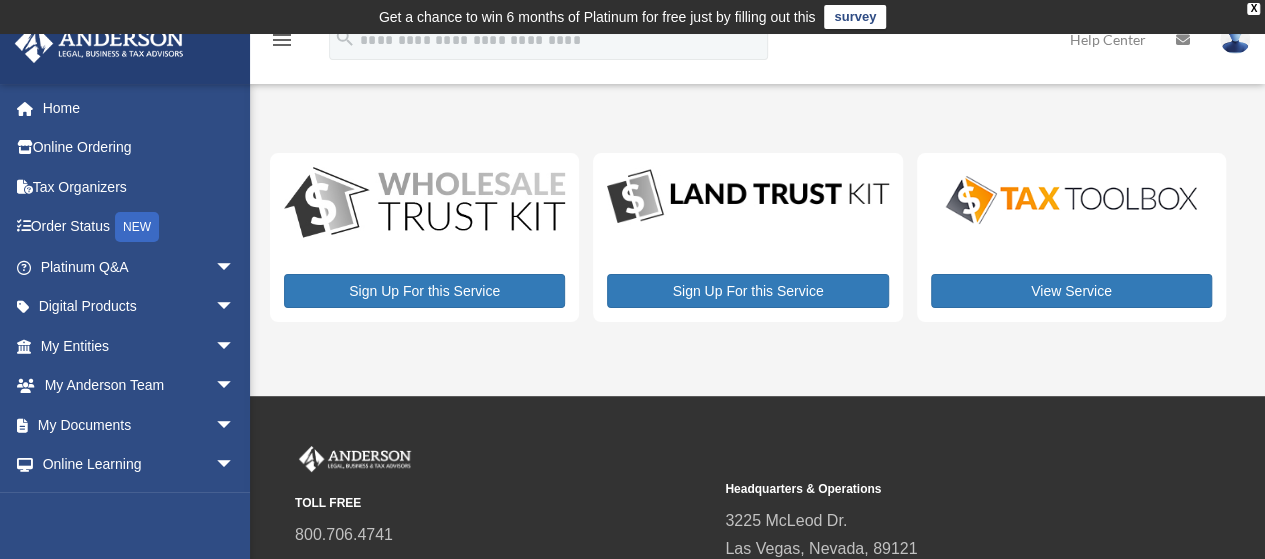 click on "My Documents arrow_drop_down" at bounding box center (139, 425) 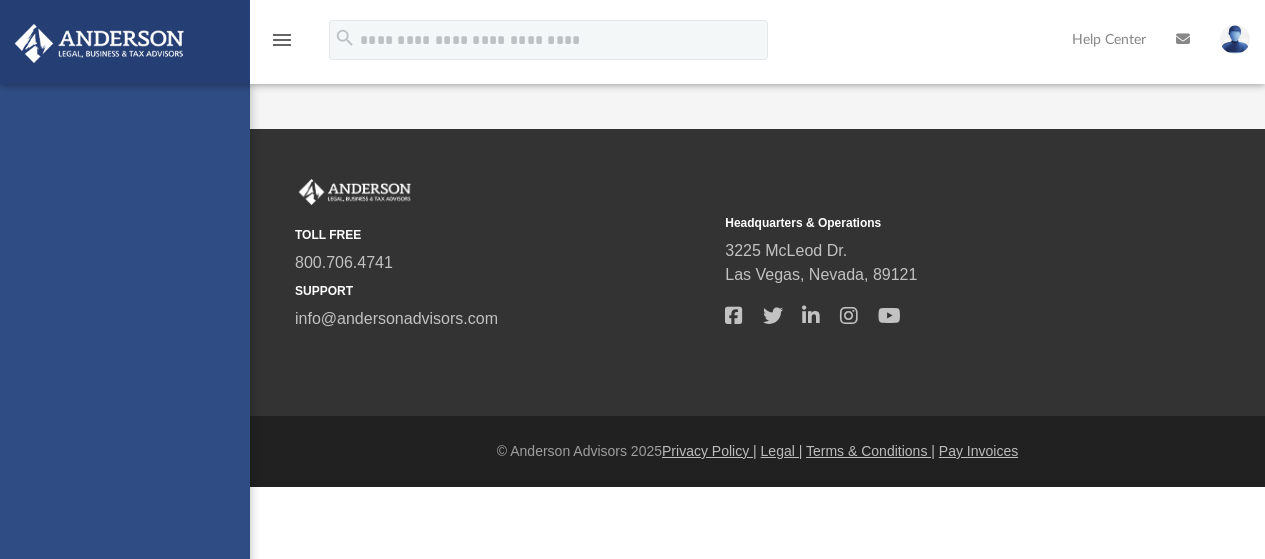 scroll, scrollTop: 0, scrollLeft: 0, axis: both 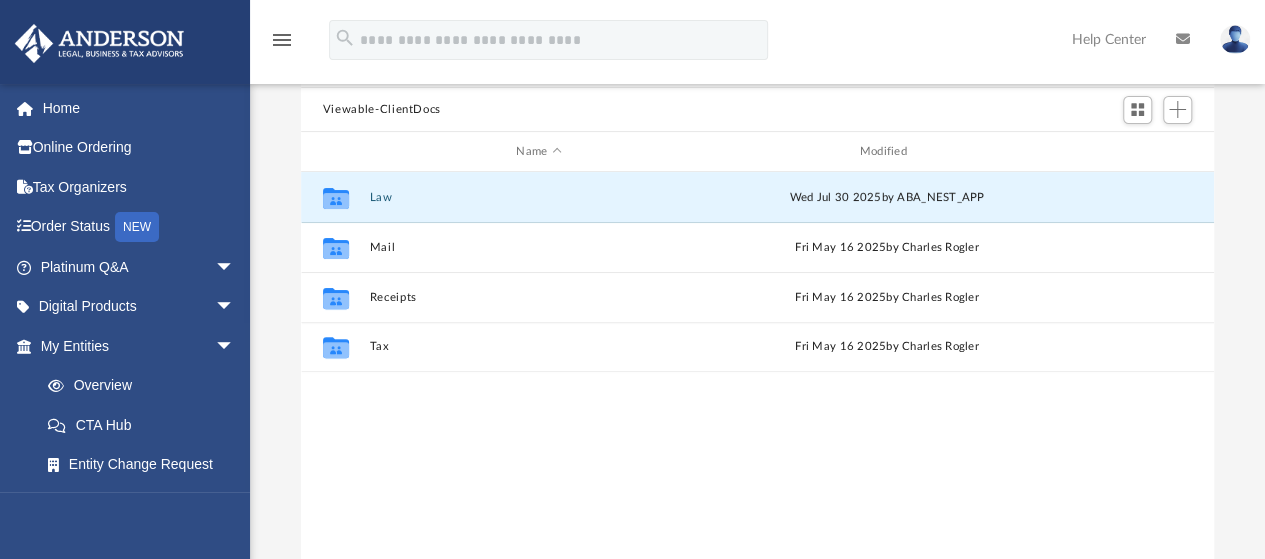 click on "Law" at bounding box center [538, 197] 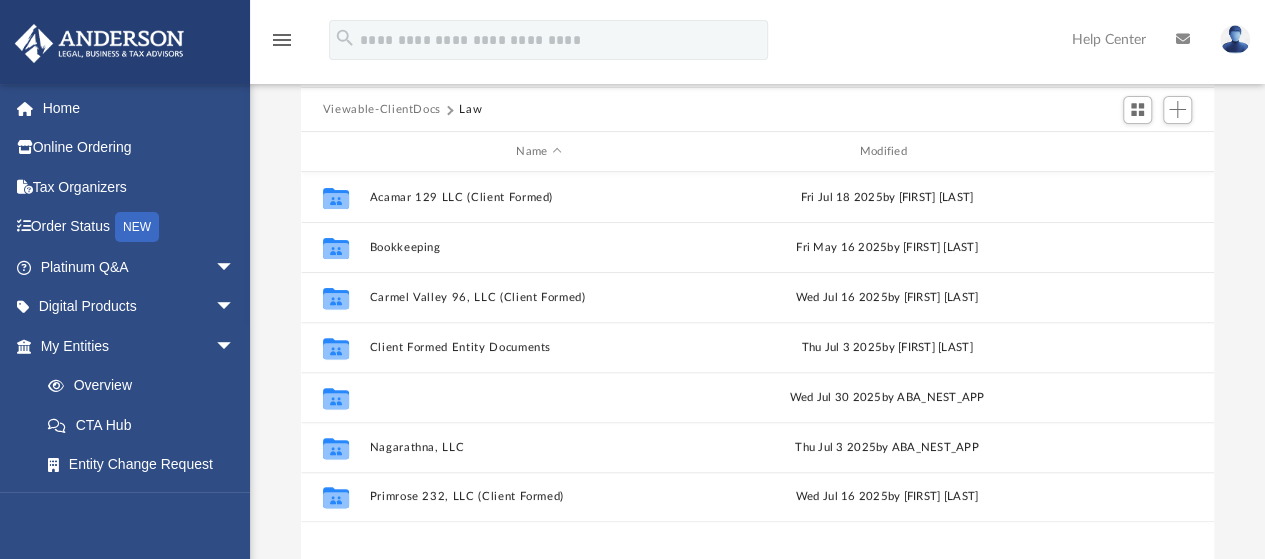 click on "Mystic Topaz 3000, LLC" at bounding box center (538, 397) 